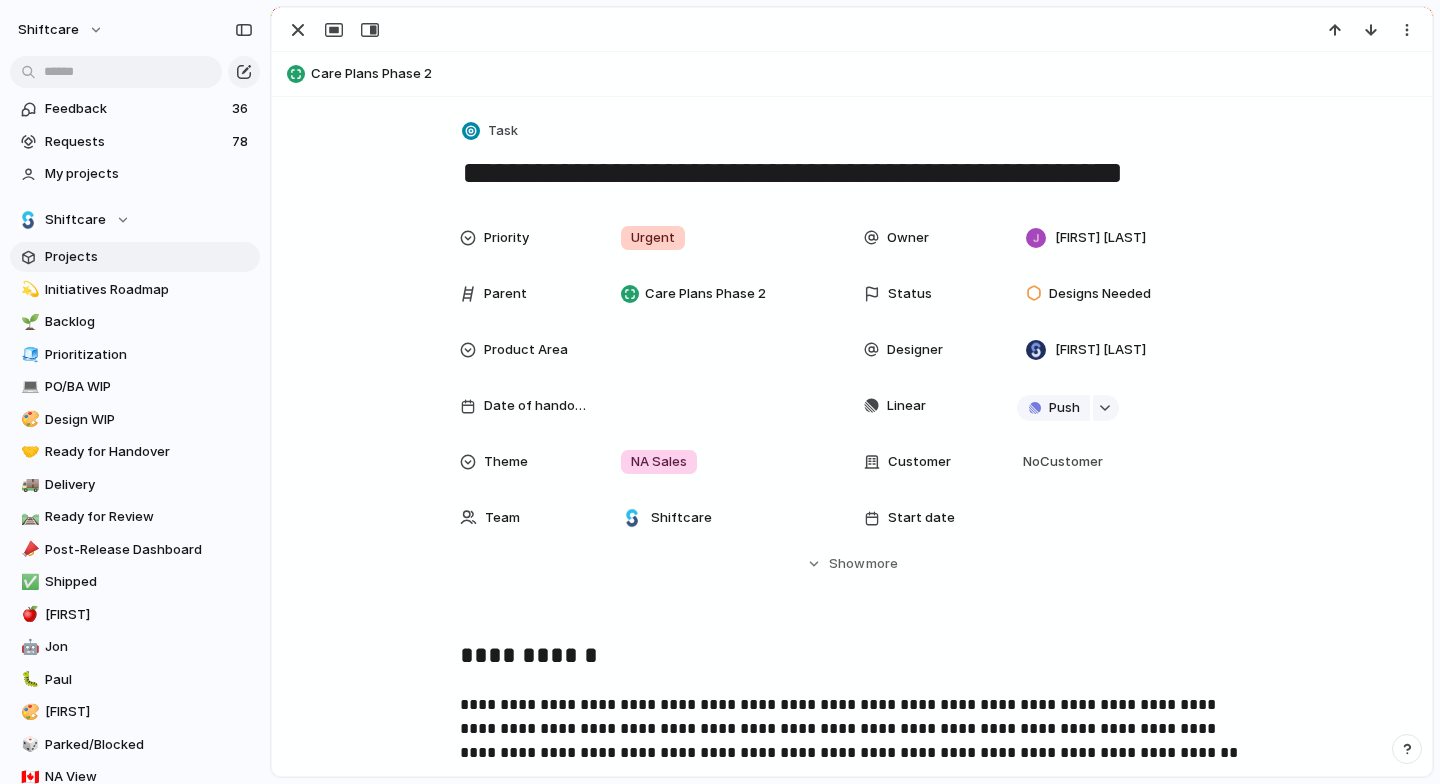 scroll, scrollTop: 0, scrollLeft: 0, axis: both 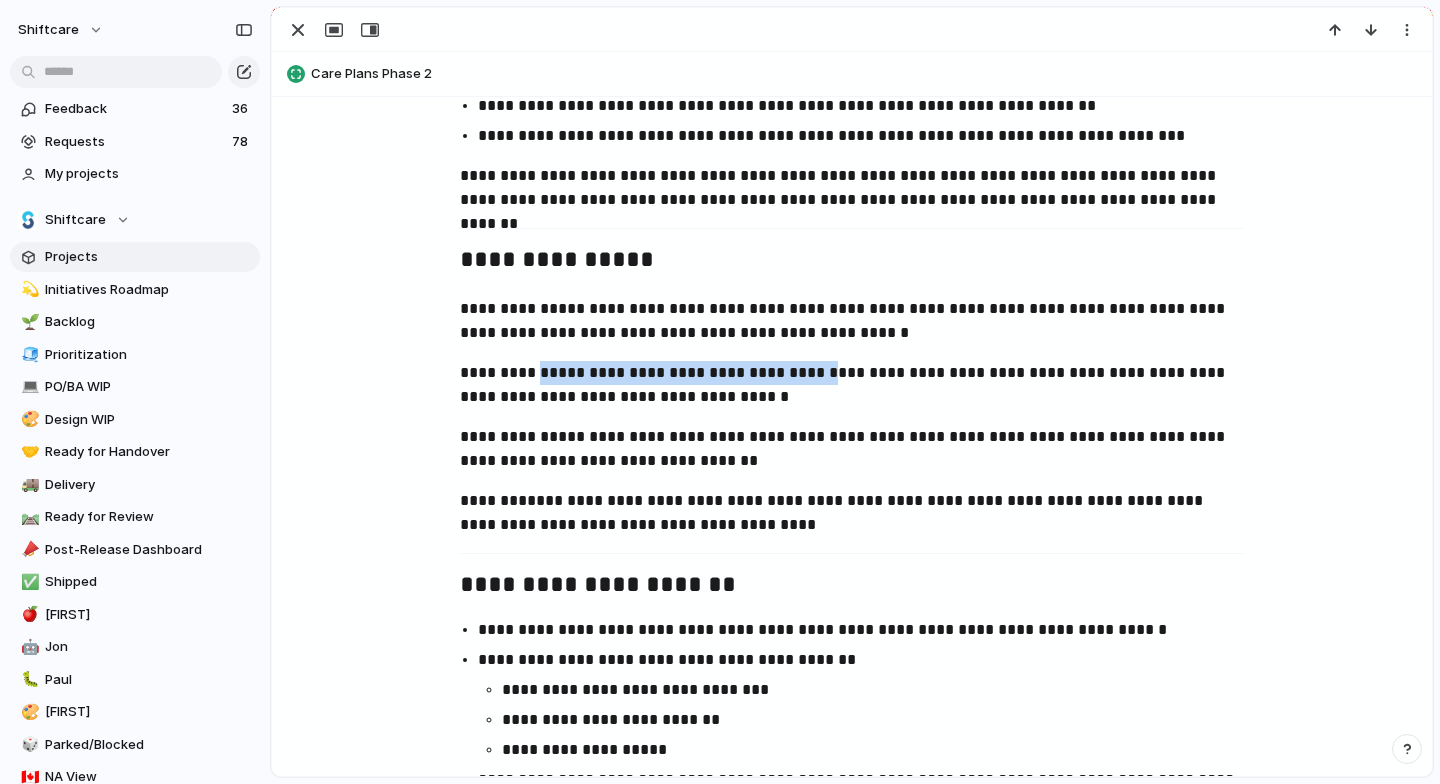 drag, startPoint x: 543, startPoint y: 370, endPoint x: 802, endPoint y: 383, distance: 259.32605 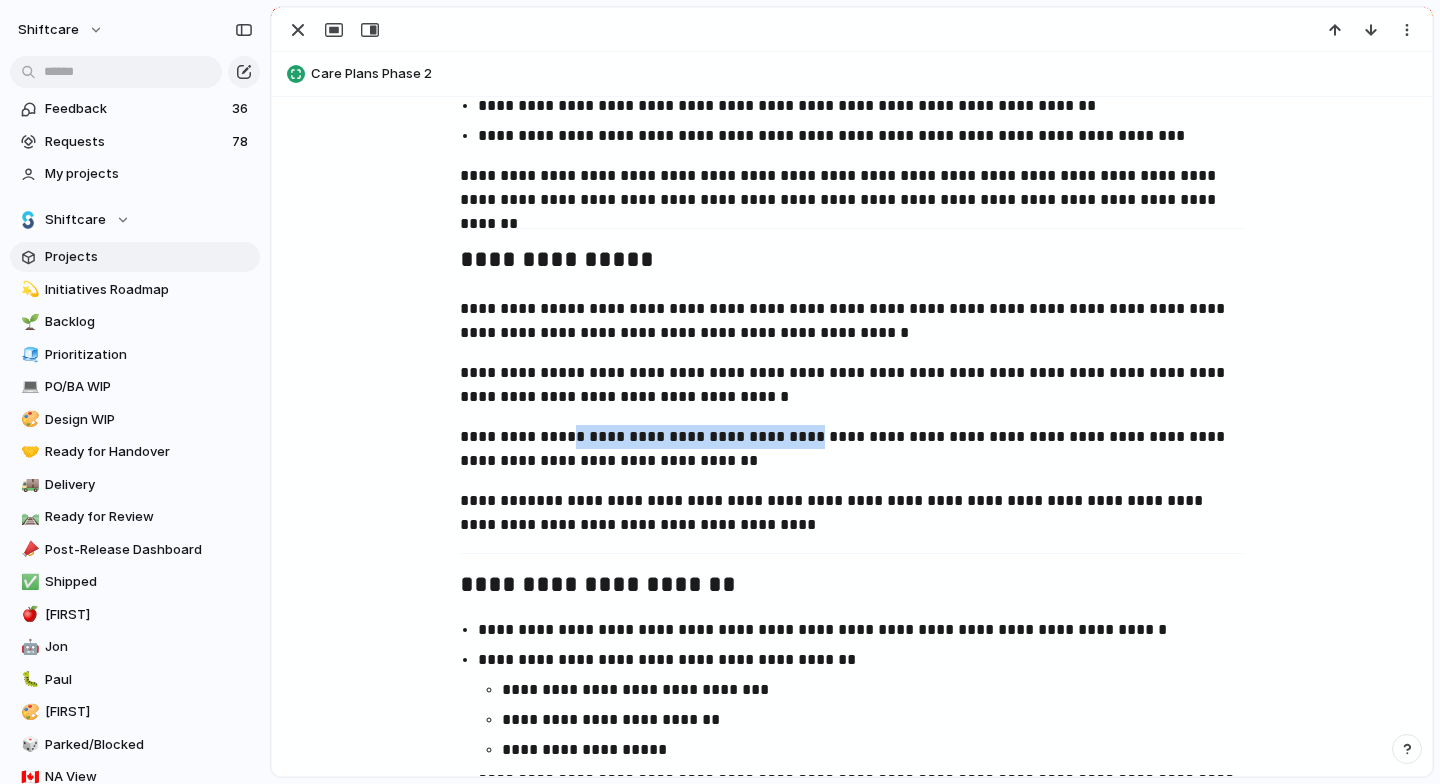 drag, startPoint x: 560, startPoint y: 435, endPoint x: 779, endPoint y: 442, distance: 219.11185 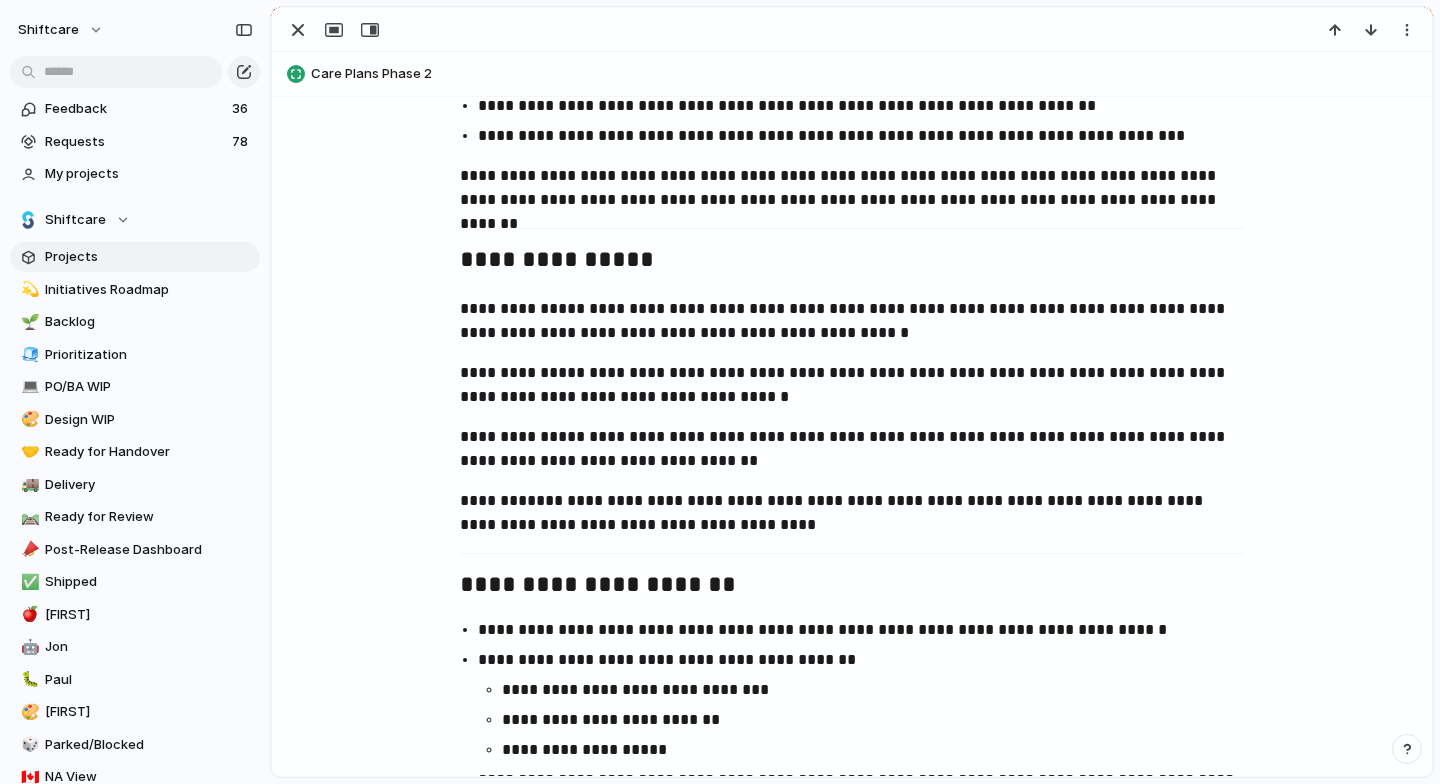 click on "**********" at bounding box center [852, 449] 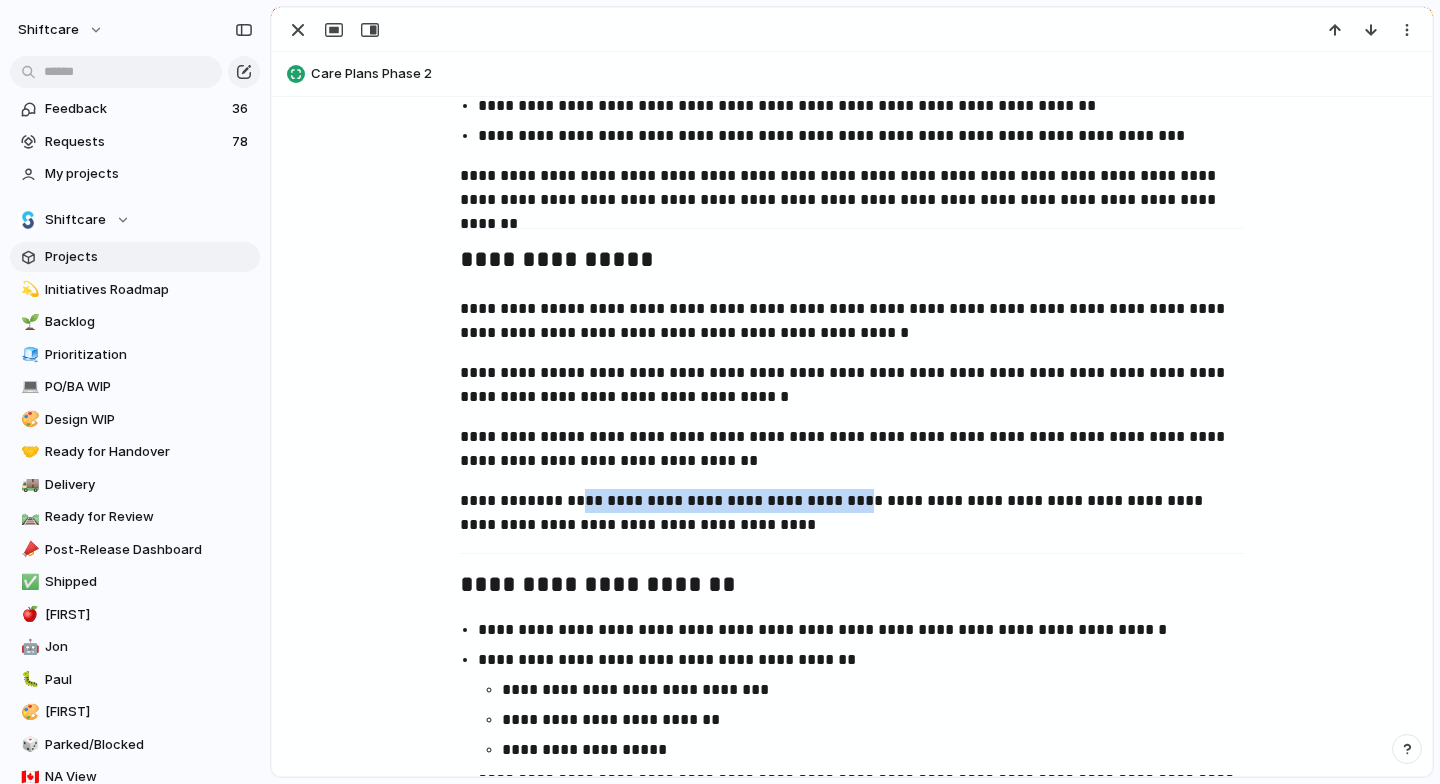 drag, startPoint x: 560, startPoint y: 504, endPoint x: 827, endPoint y: 495, distance: 267.15164 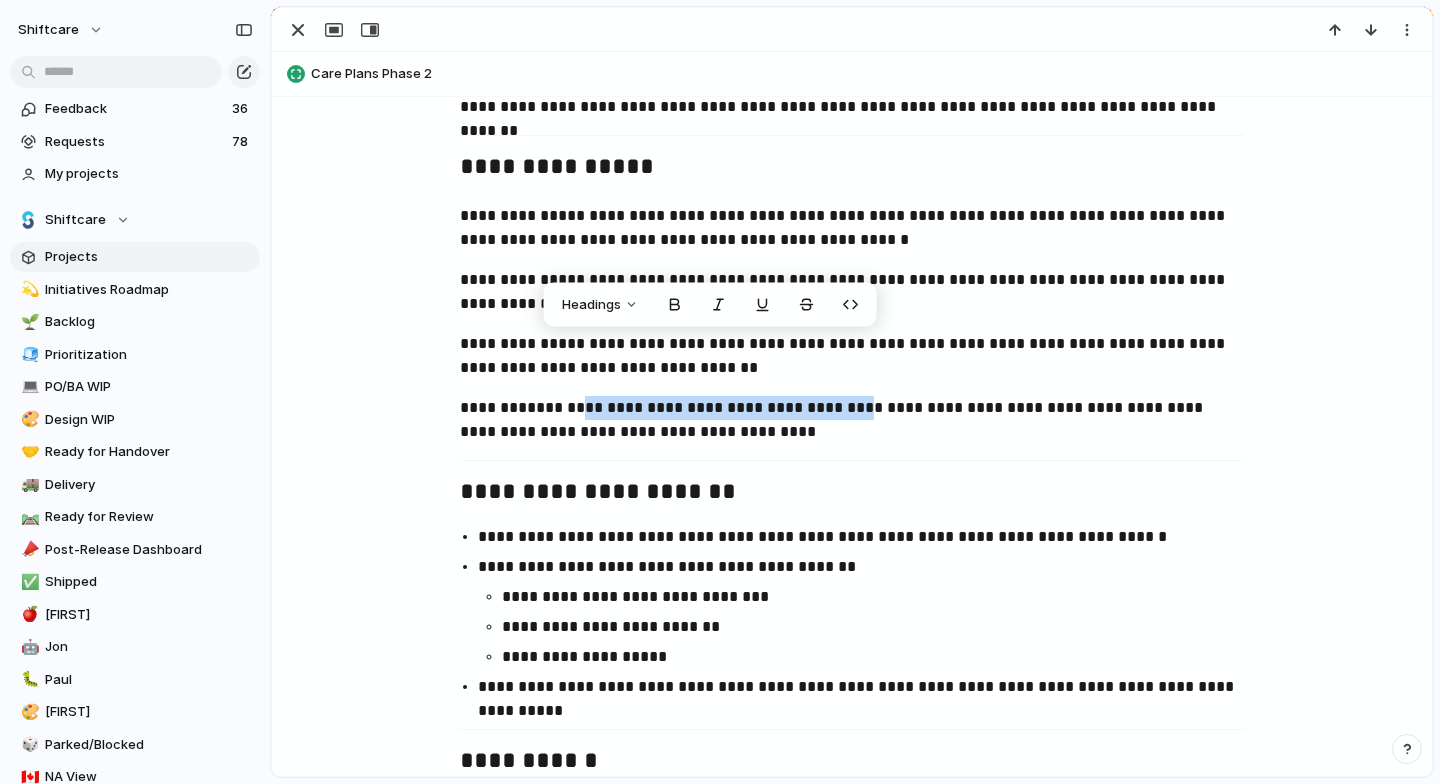 scroll, scrollTop: 1063, scrollLeft: 0, axis: vertical 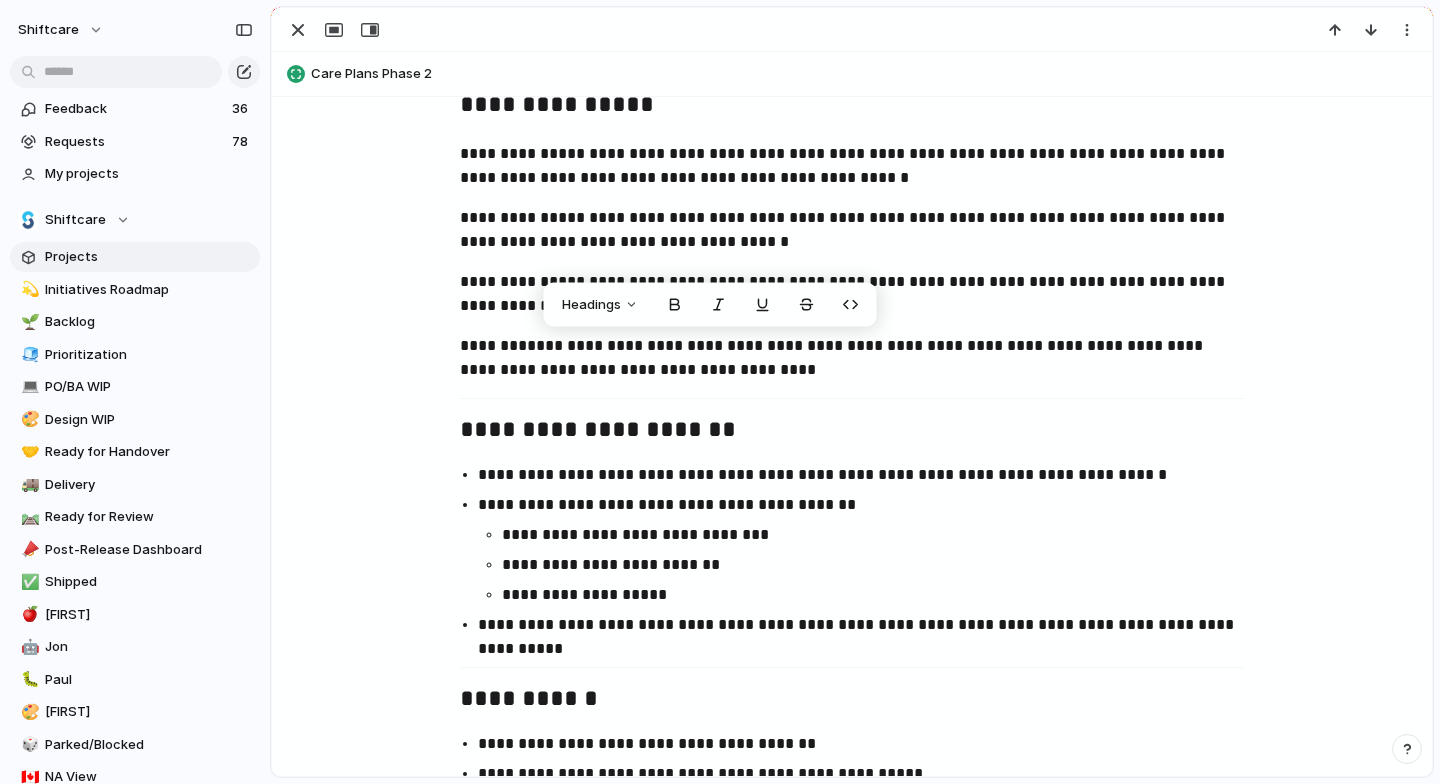 click on "**********" at bounding box center (870, 475) 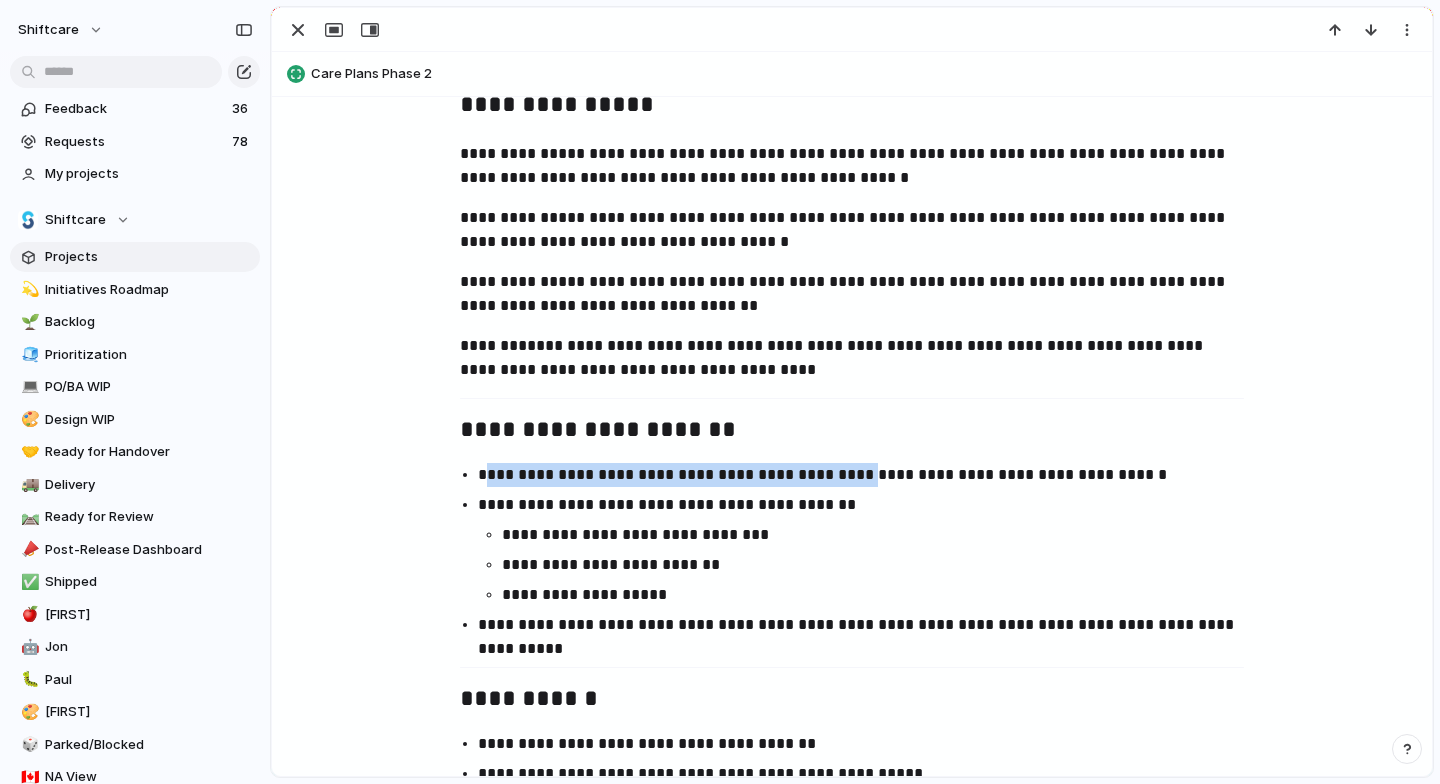 drag, startPoint x: 483, startPoint y: 471, endPoint x: 870, endPoint y: 463, distance: 387.08267 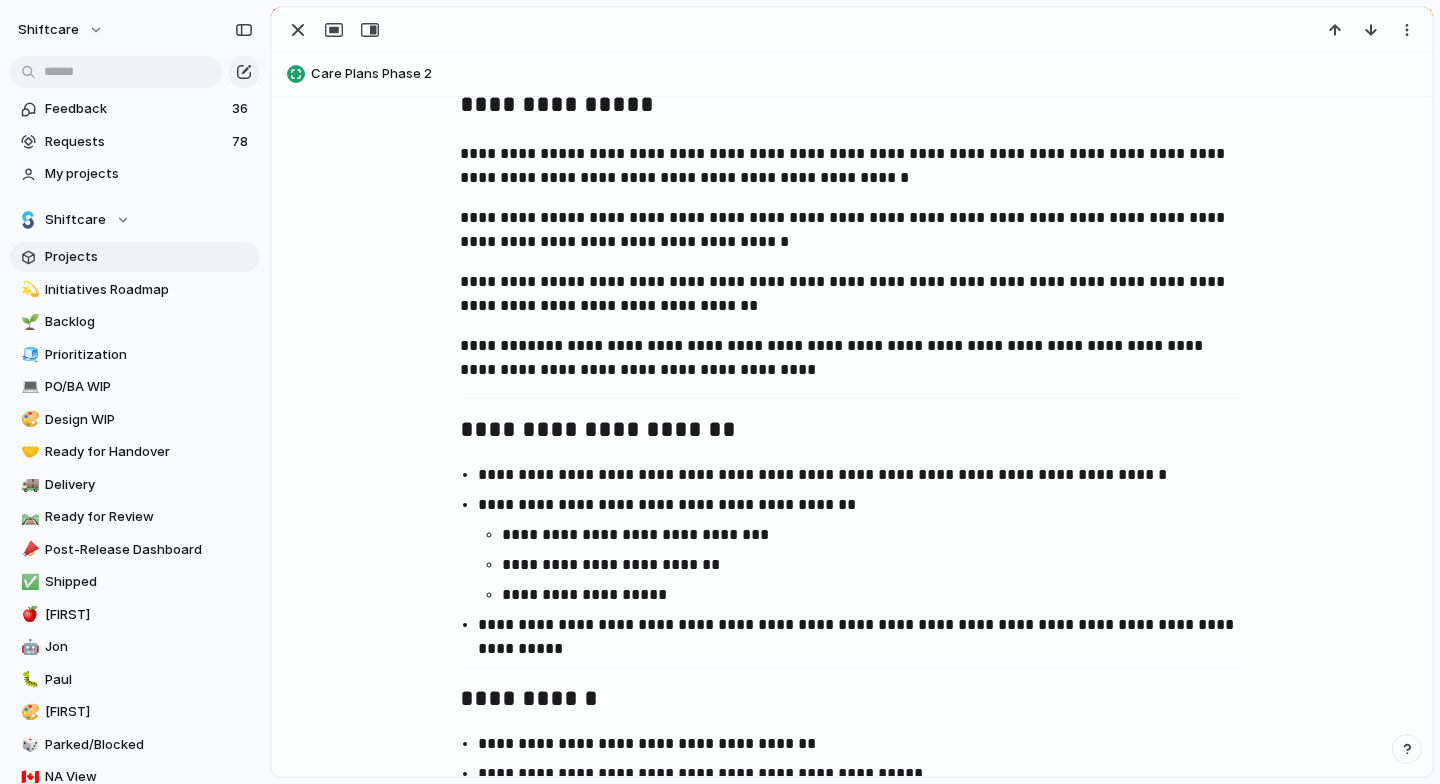 click on "**********" at bounding box center [870, 505] 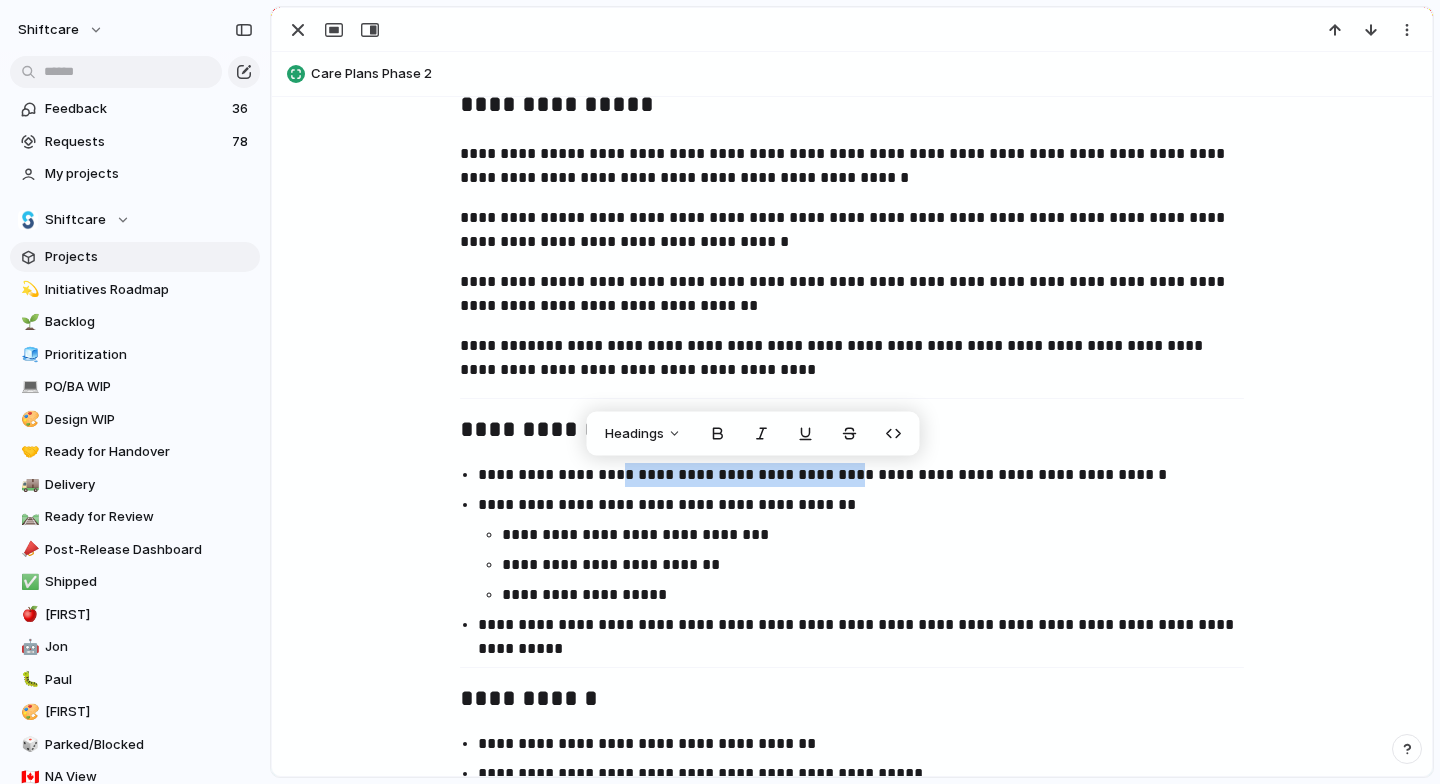 drag, startPoint x: 618, startPoint y: 482, endPoint x: 860, endPoint y: 483, distance: 242.00206 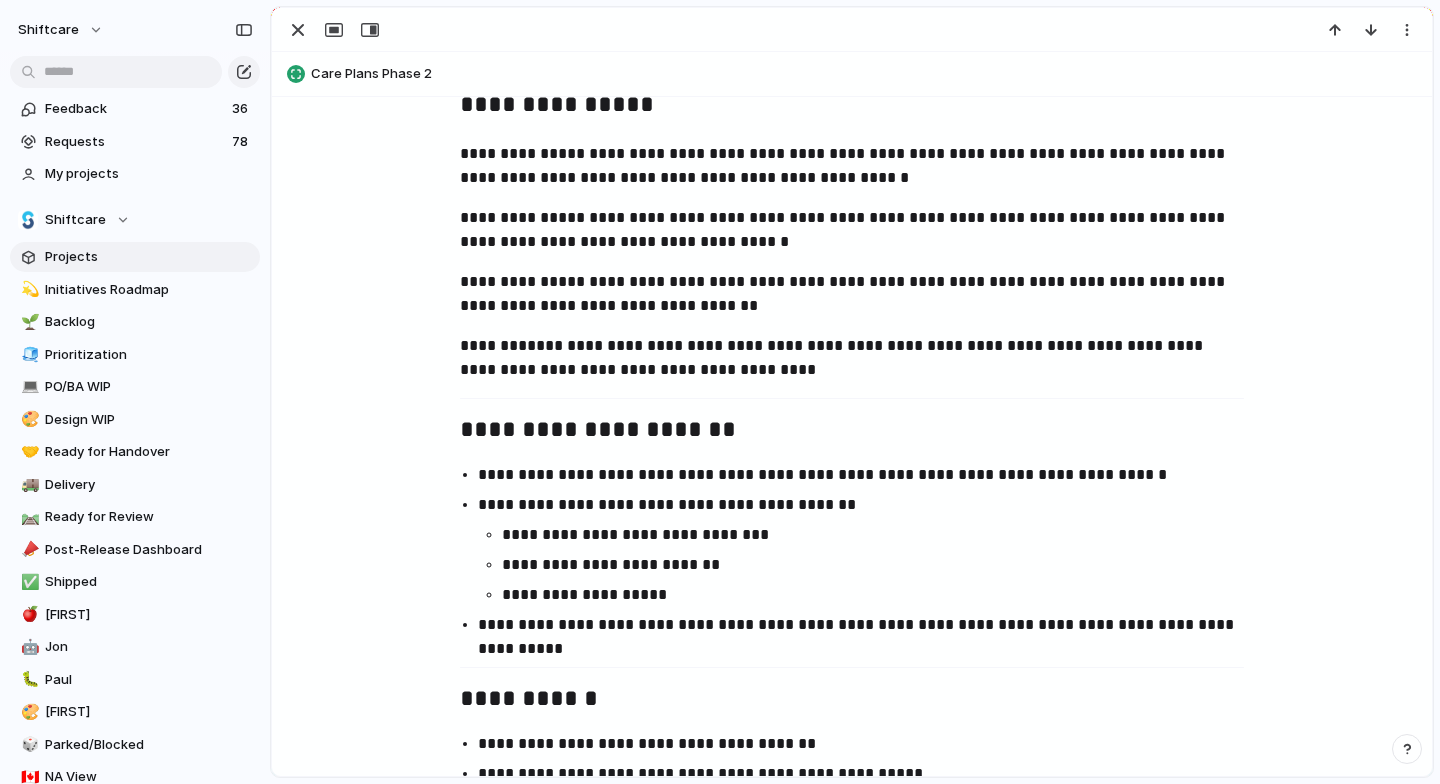click on "**********" at bounding box center (870, 505) 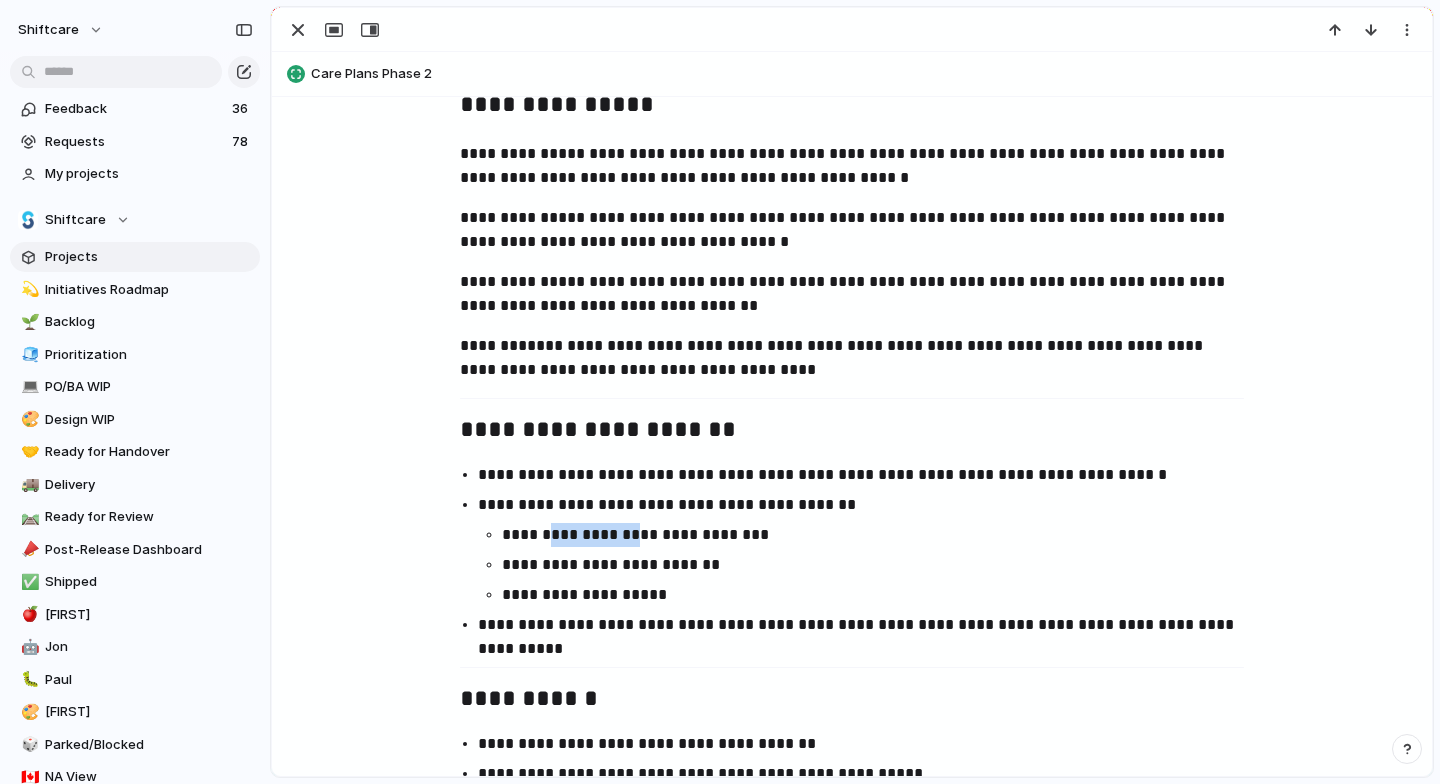 drag, startPoint x: 549, startPoint y: 526, endPoint x: 630, endPoint y: 532, distance: 81.22192 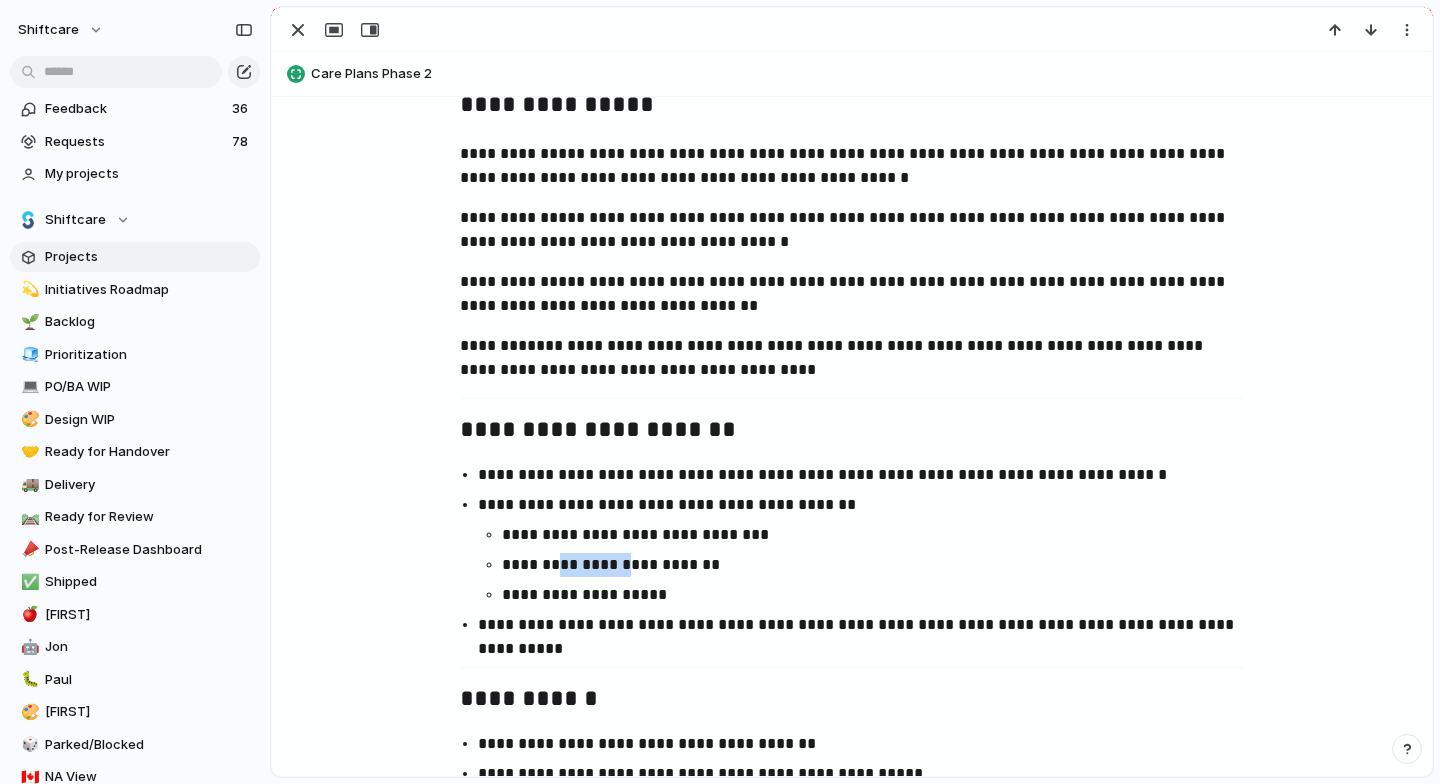 drag, startPoint x: 554, startPoint y: 561, endPoint x: 625, endPoint y: 563, distance: 71.02816 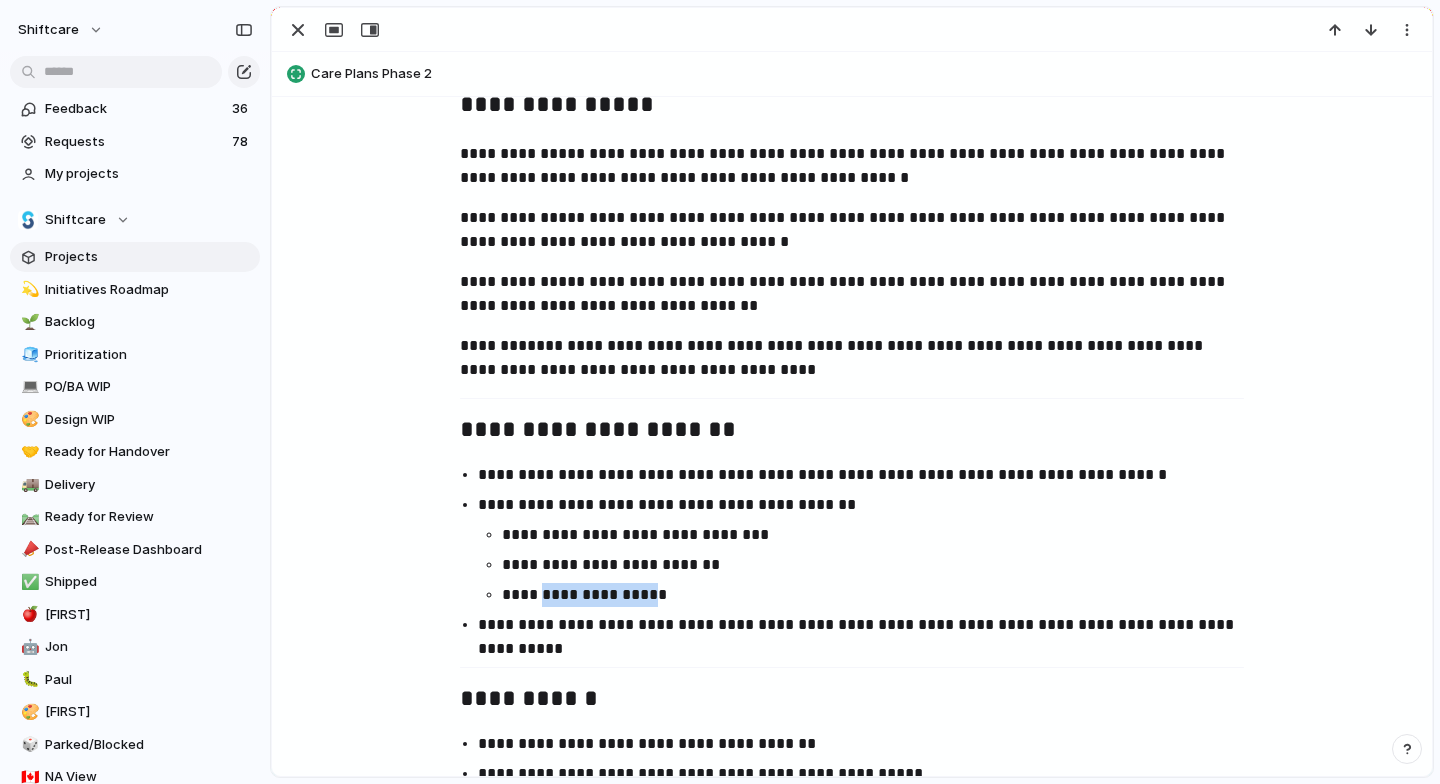 drag, startPoint x: 536, startPoint y: 602, endPoint x: 648, endPoint y: 602, distance: 112 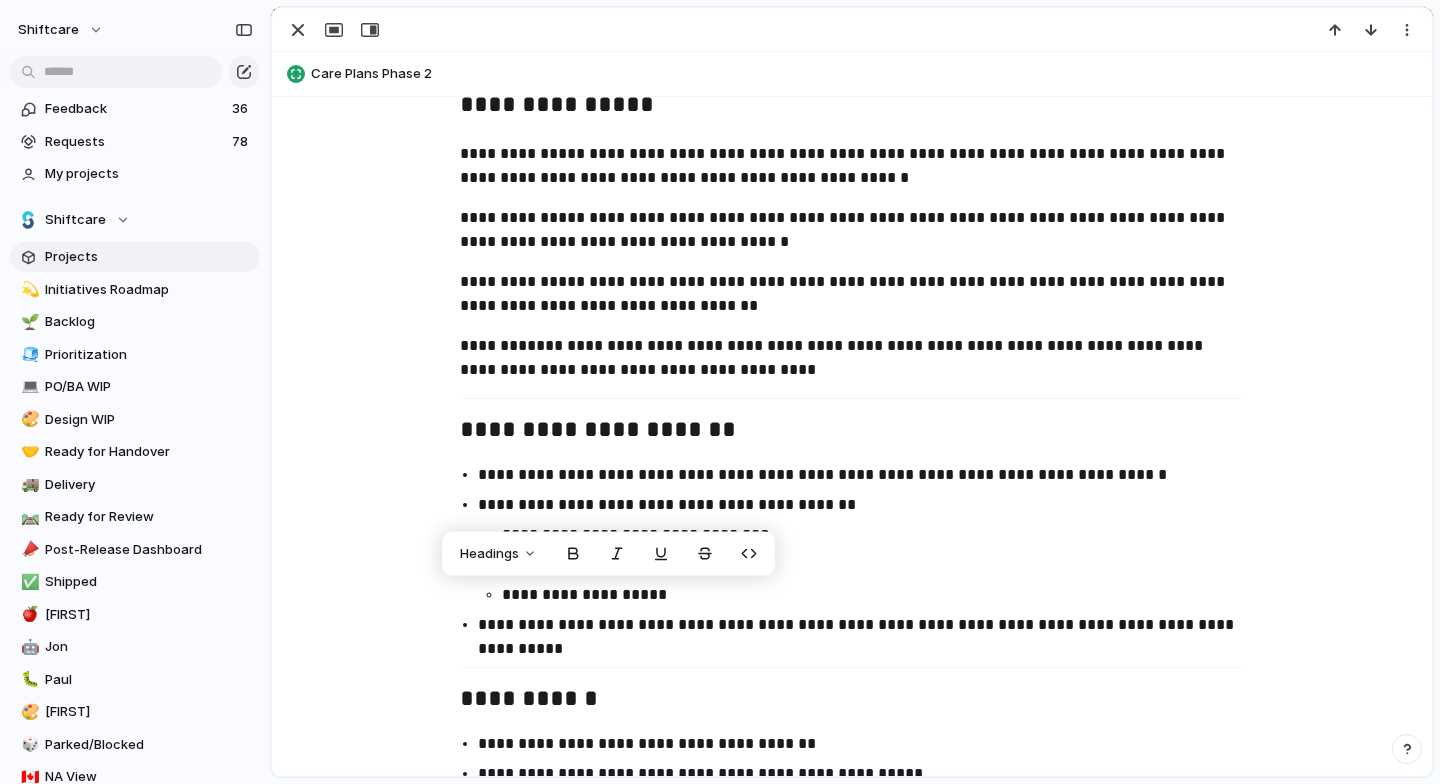 click on "**********" at bounding box center (870, 637) 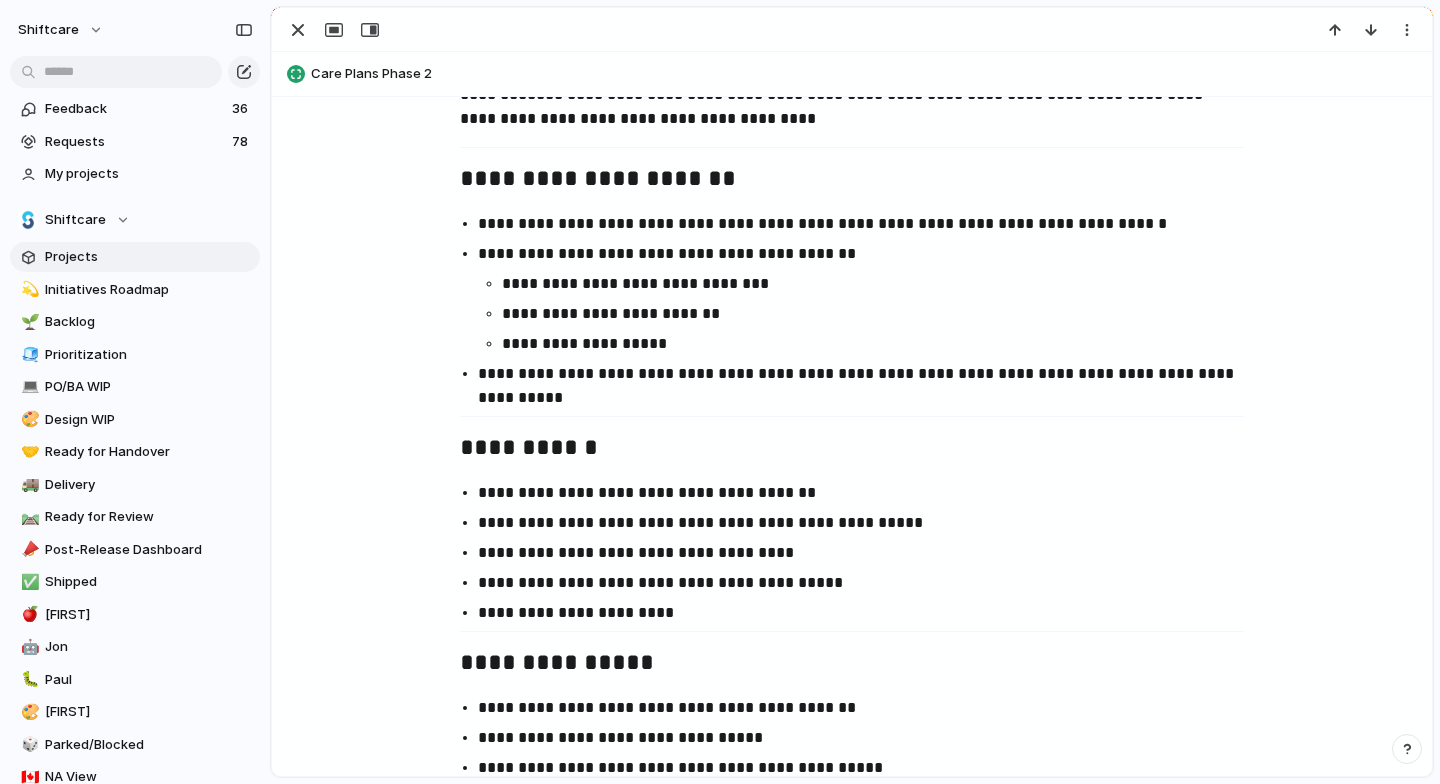 scroll, scrollTop: 1340, scrollLeft: 0, axis: vertical 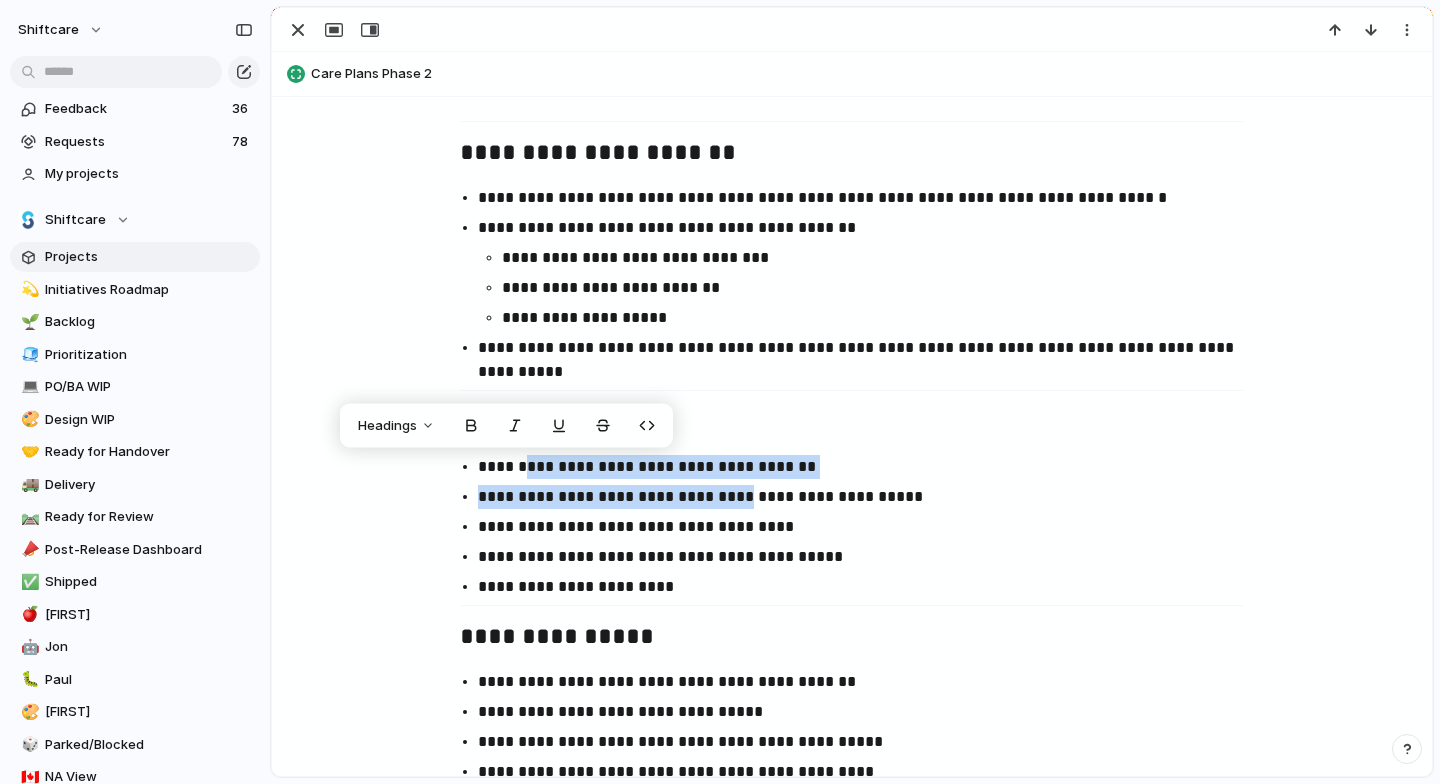 drag, startPoint x: 512, startPoint y: 475, endPoint x: 719, endPoint y: 508, distance: 209.61394 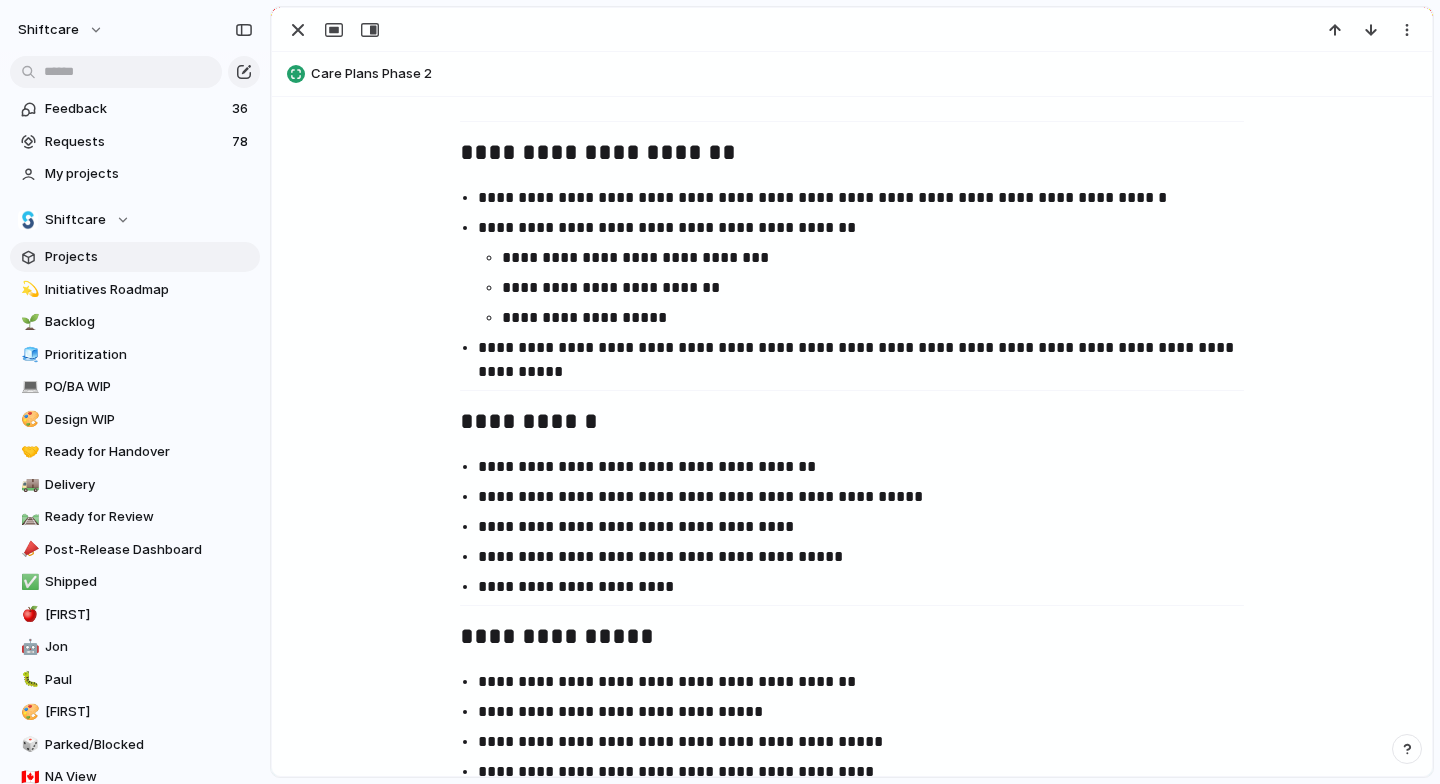 click on "**********" at bounding box center (870, 497) 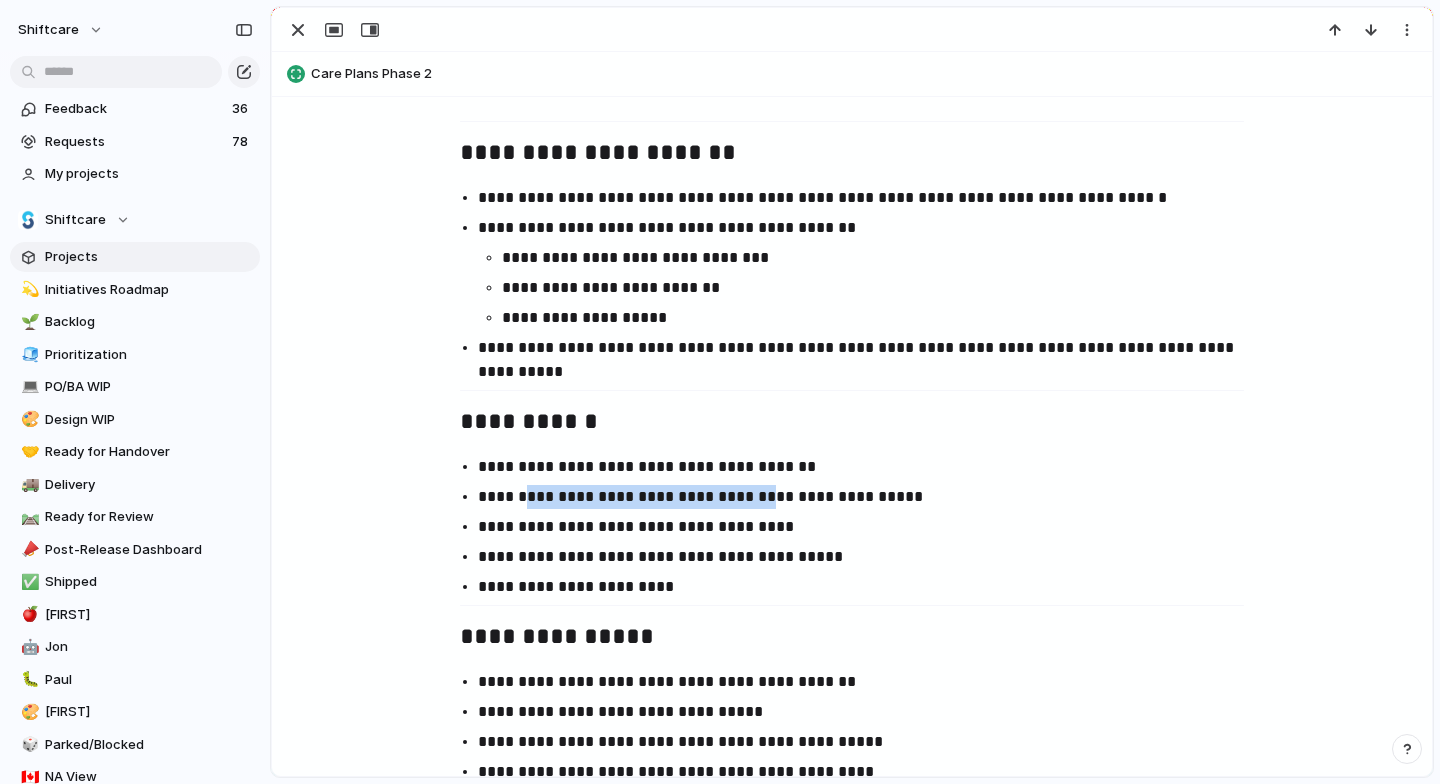 drag, startPoint x: 518, startPoint y: 496, endPoint x: 735, endPoint y: 493, distance: 217.02074 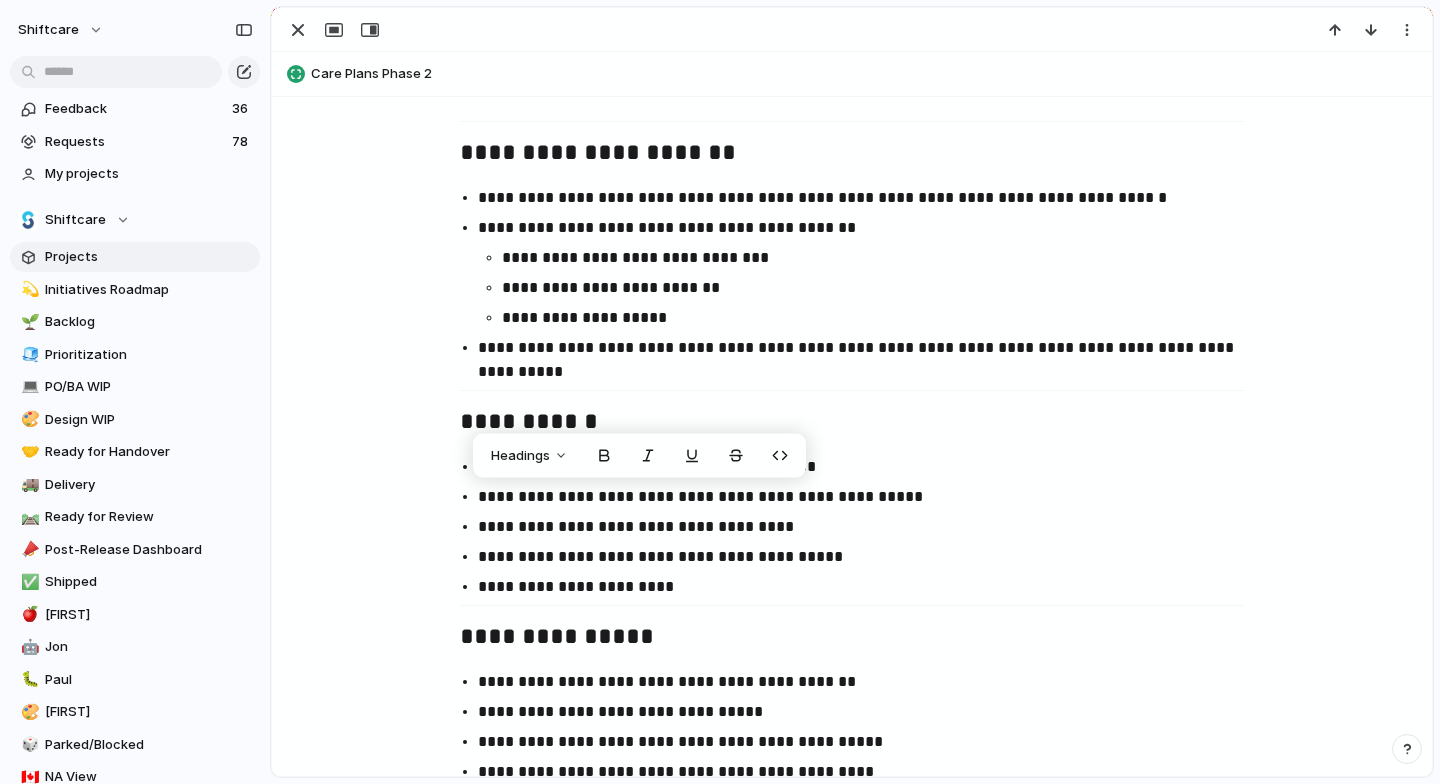 click on "**********" at bounding box center [870, 497] 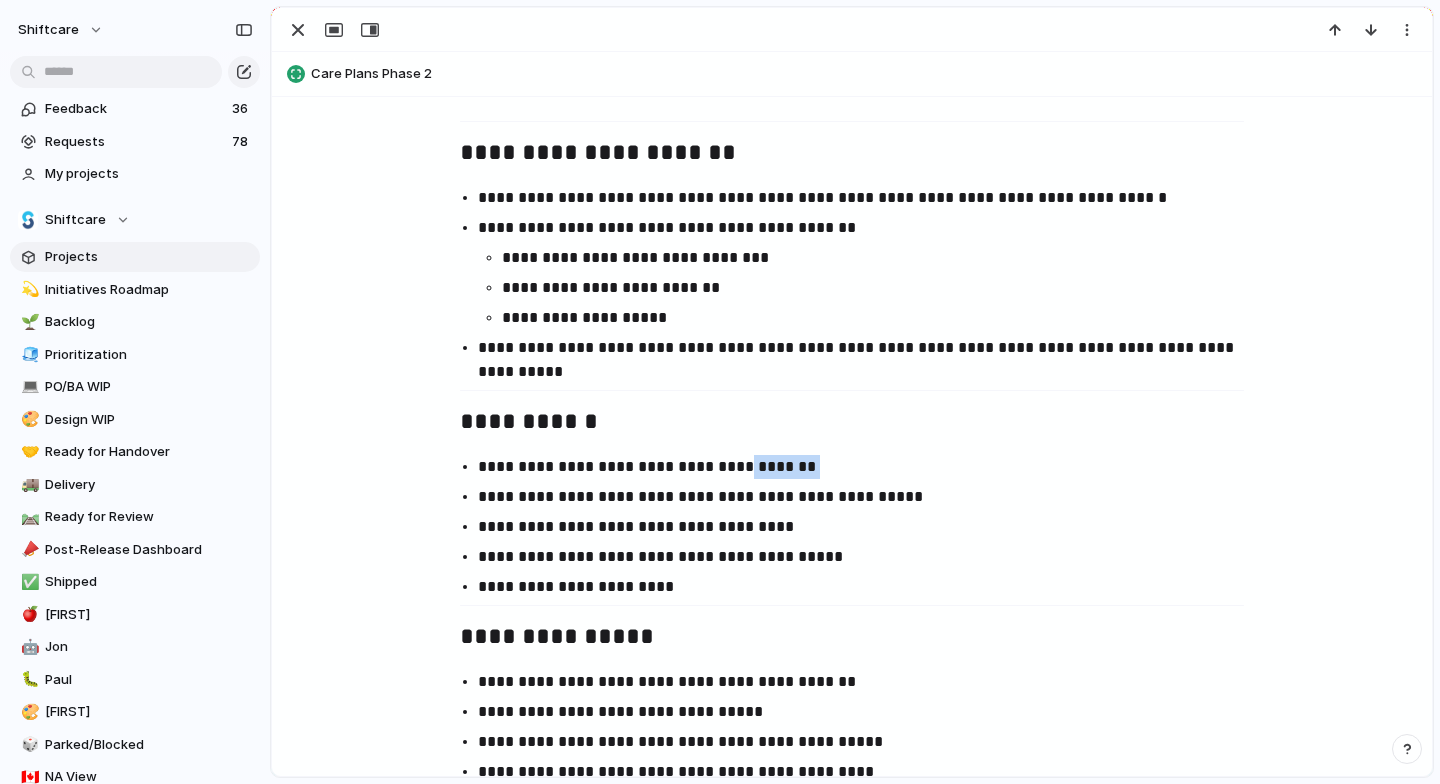 drag, startPoint x: 525, startPoint y: 480, endPoint x: 732, endPoint y: 475, distance: 207.06038 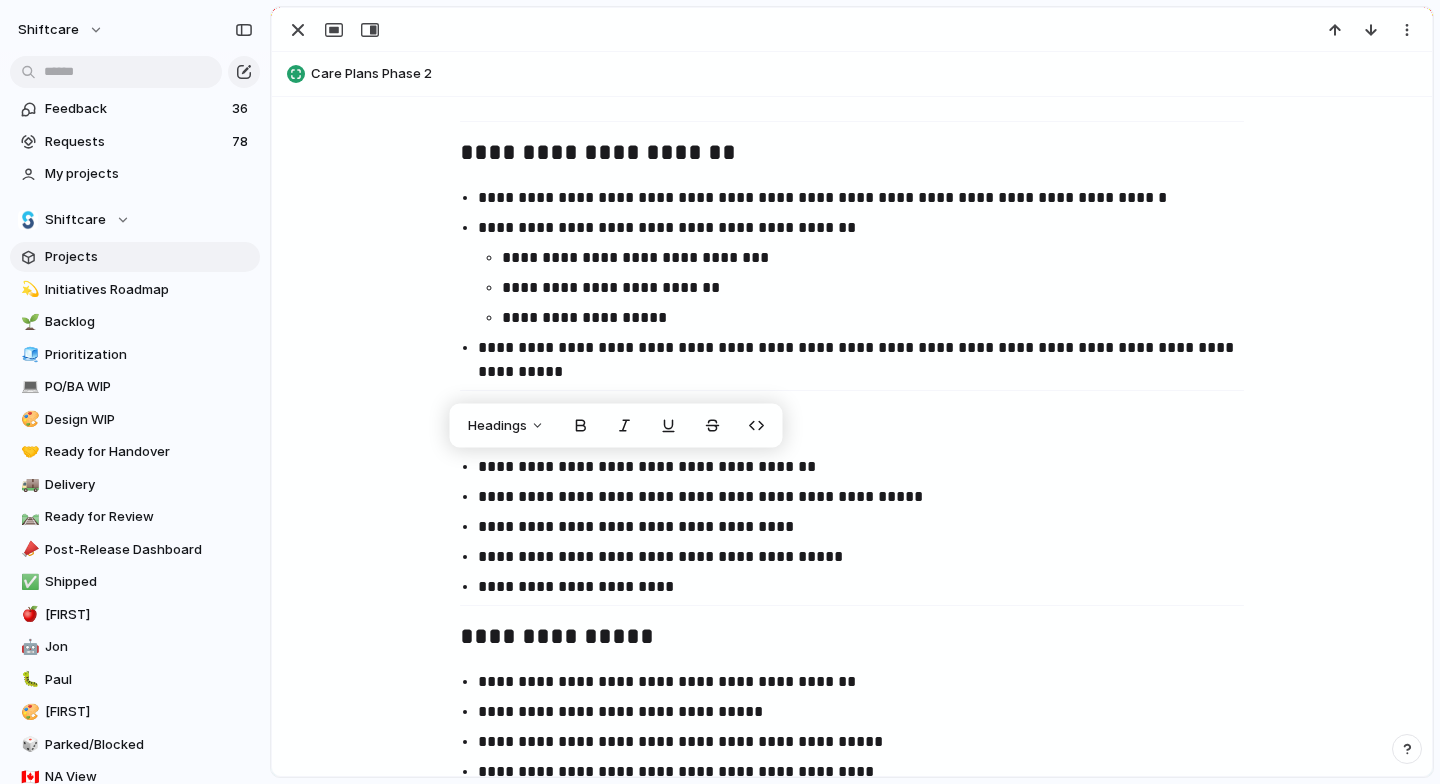 click on "**********" at bounding box center (870, 497) 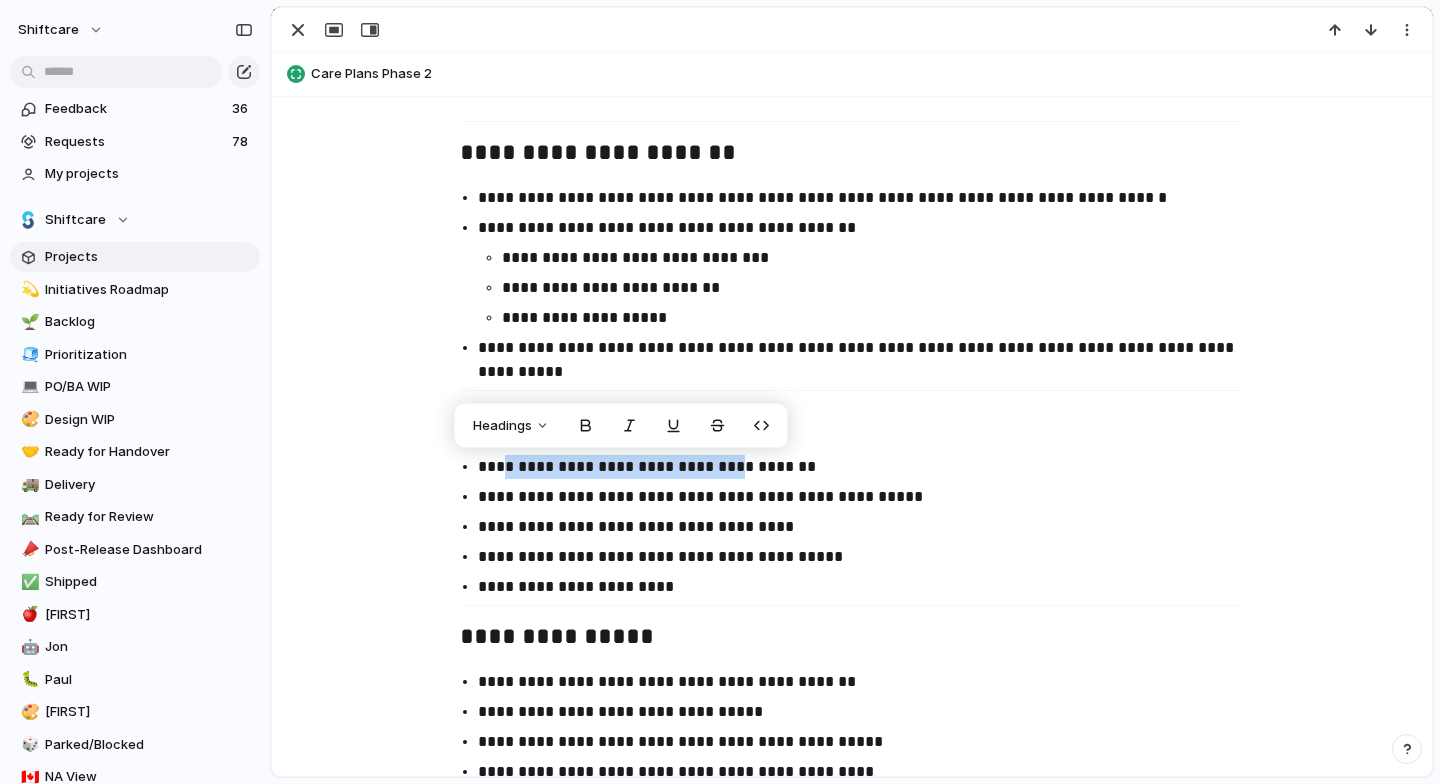 drag, startPoint x: 493, startPoint y: 463, endPoint x: 724, endPoint y: 461, distance: 231.00865 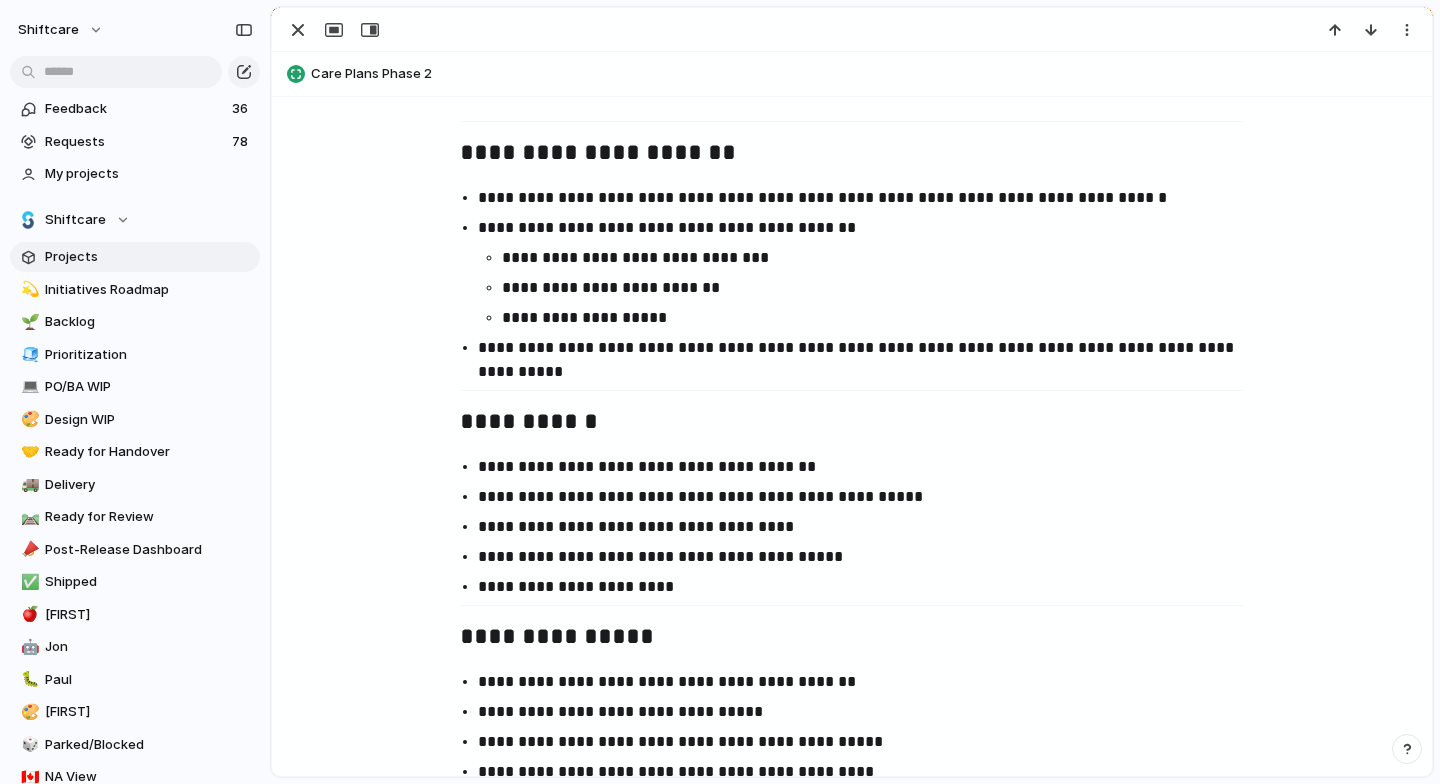 click on "**********" at bounding box center (870, 497) 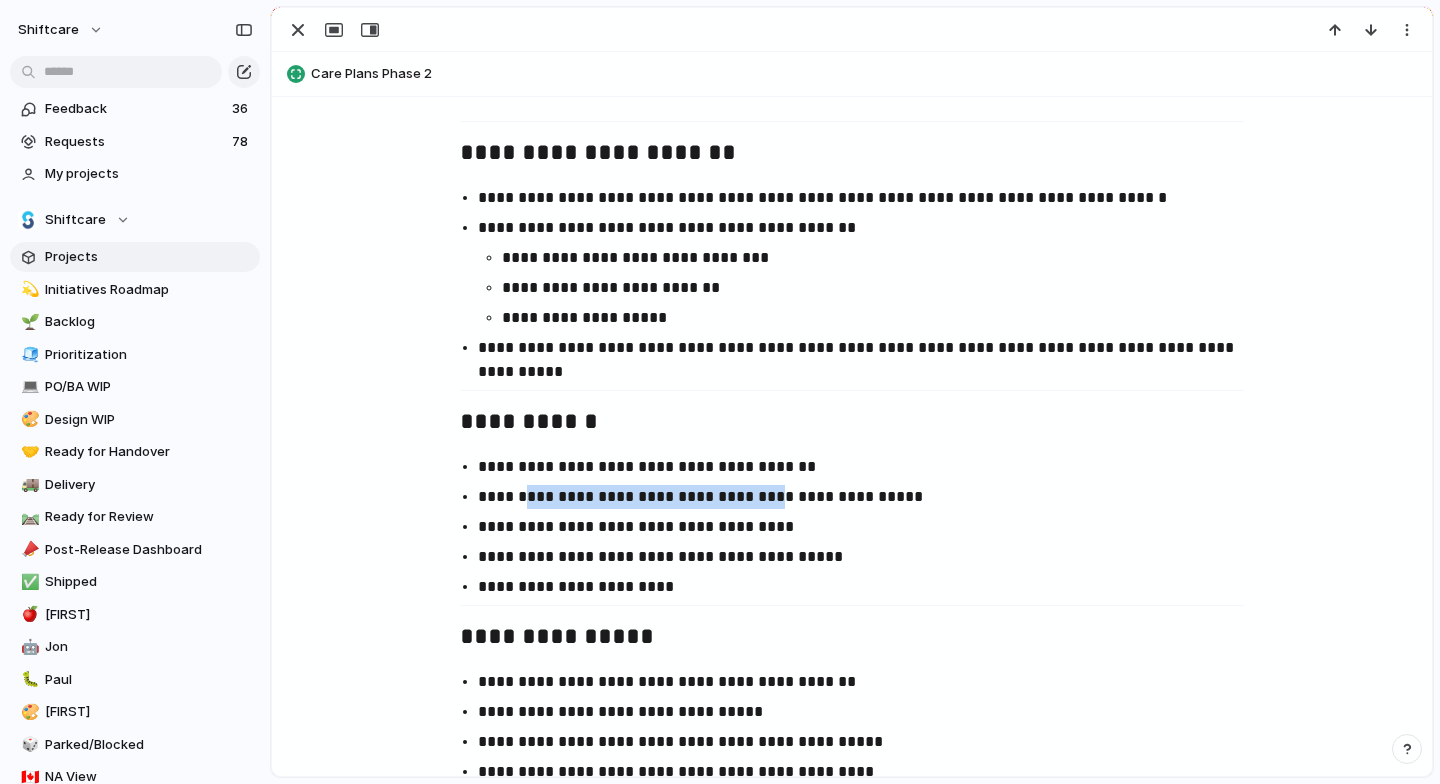 drag, startPoint x: 515, startPoint y: 497, endPoint x: 740, endPoint y: 485, distance: 225.31978 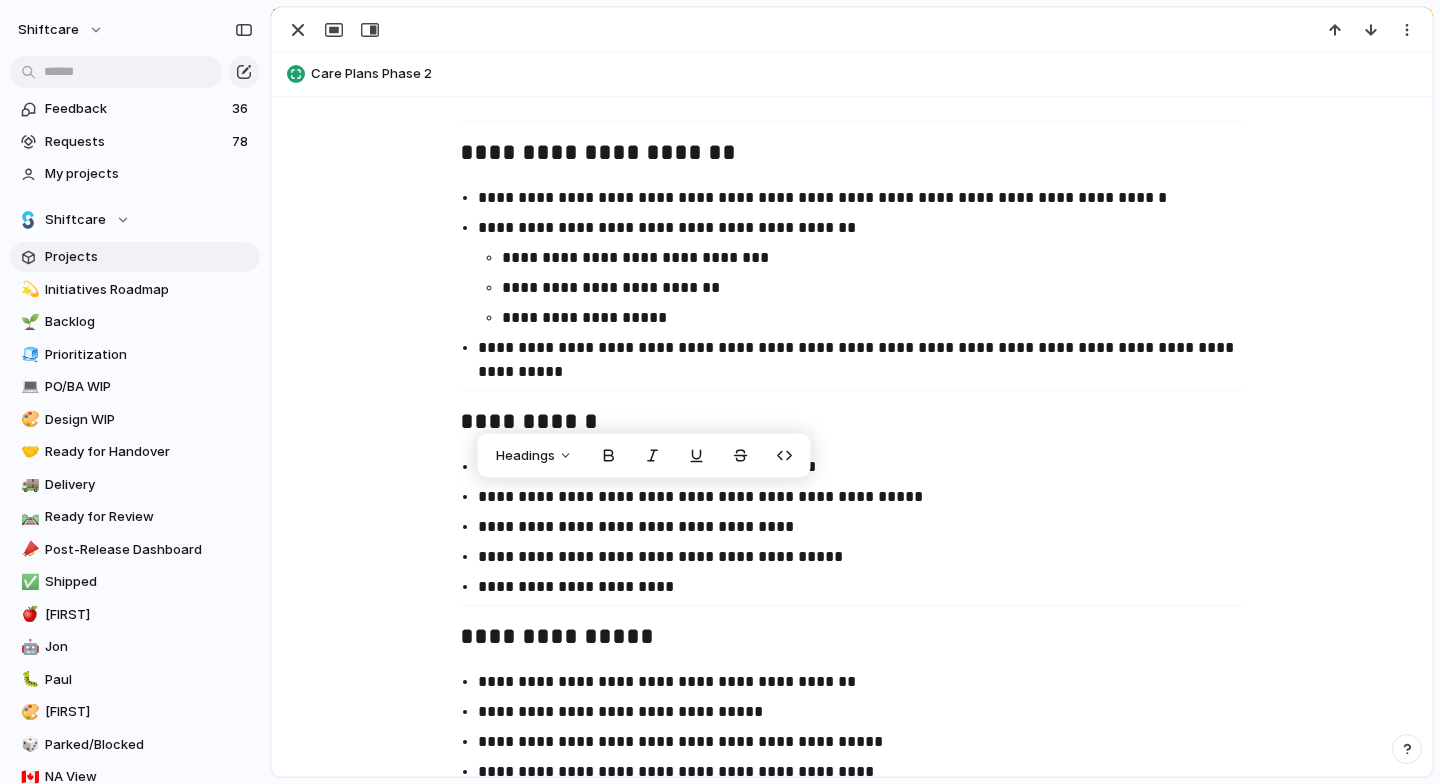 click on "**********" at bounding box center (870, 527) 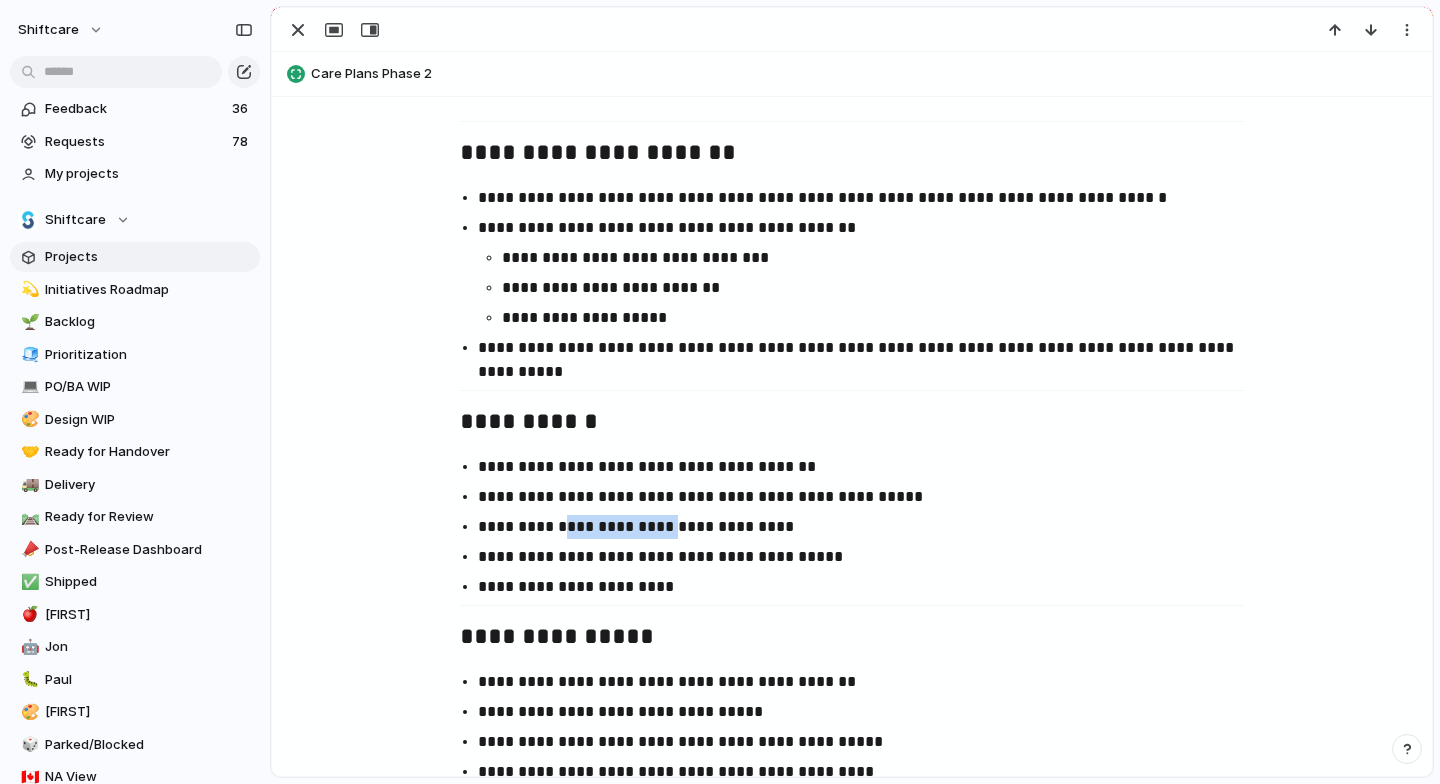 drag, startPoint x: 571, startPoint y: 527, endPoint x: 667, endPoint y: 532, distance: 96.13012 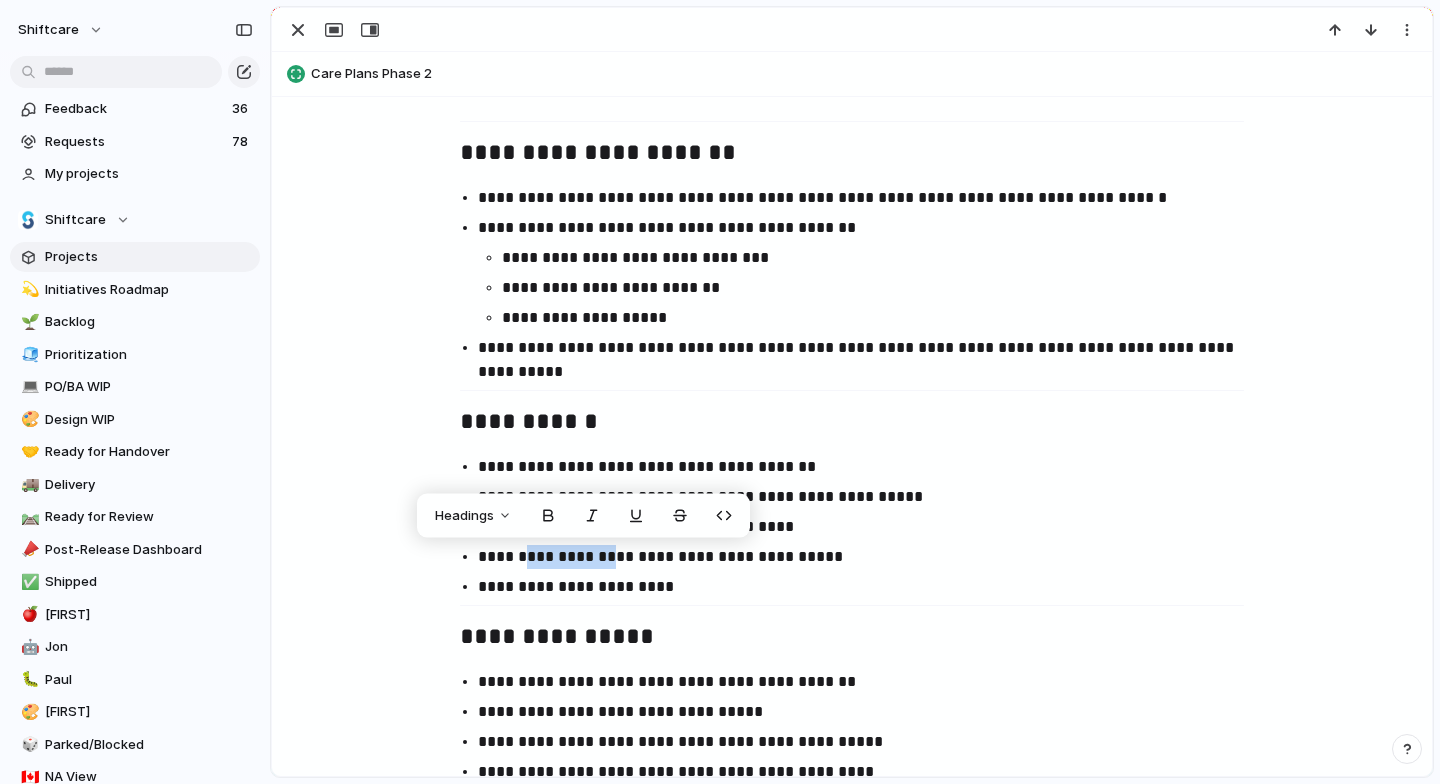 drag, startPoint x: 522, startPoint y: 567, endPoint x: 610, endPoint y: 565, distance: 88.02273 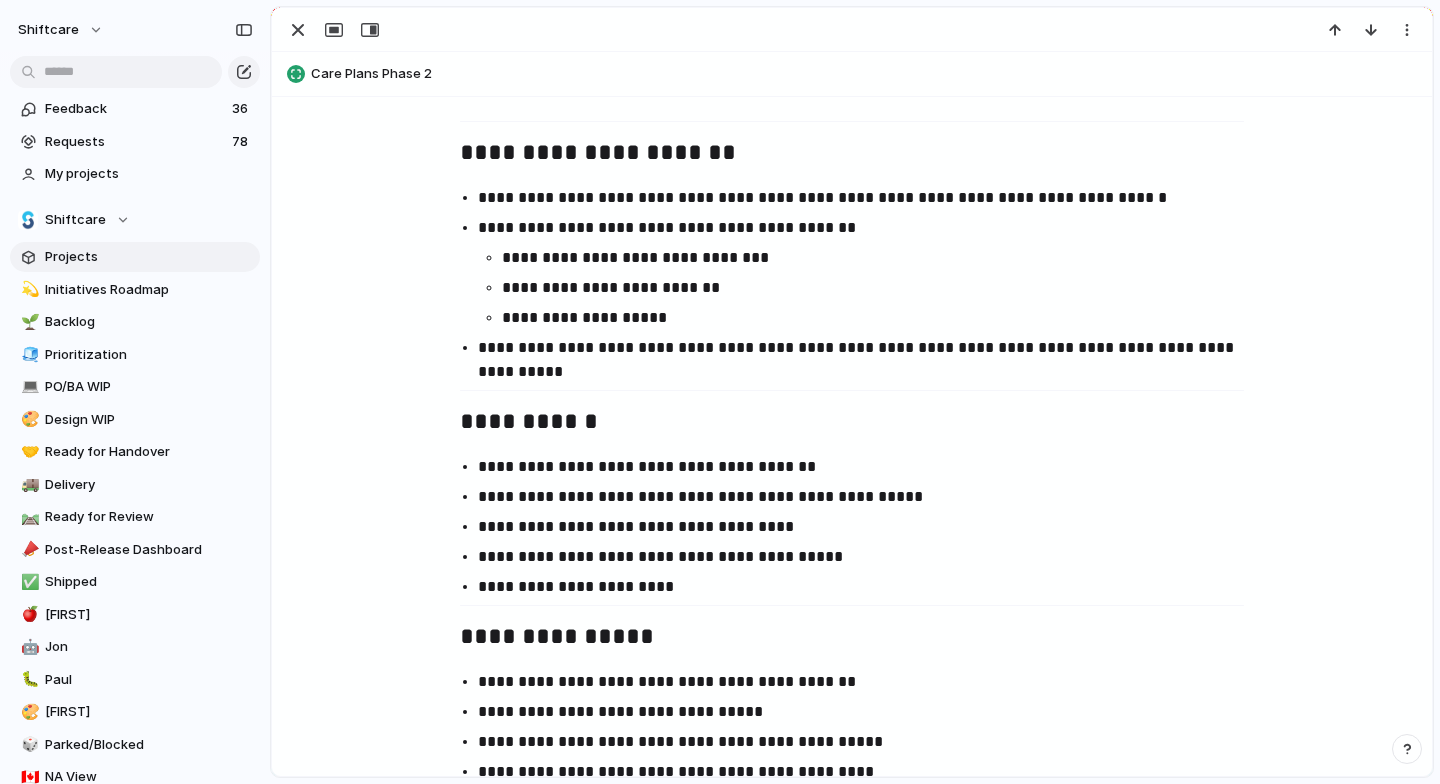 click on "**********" at bounding box center [870, 557] 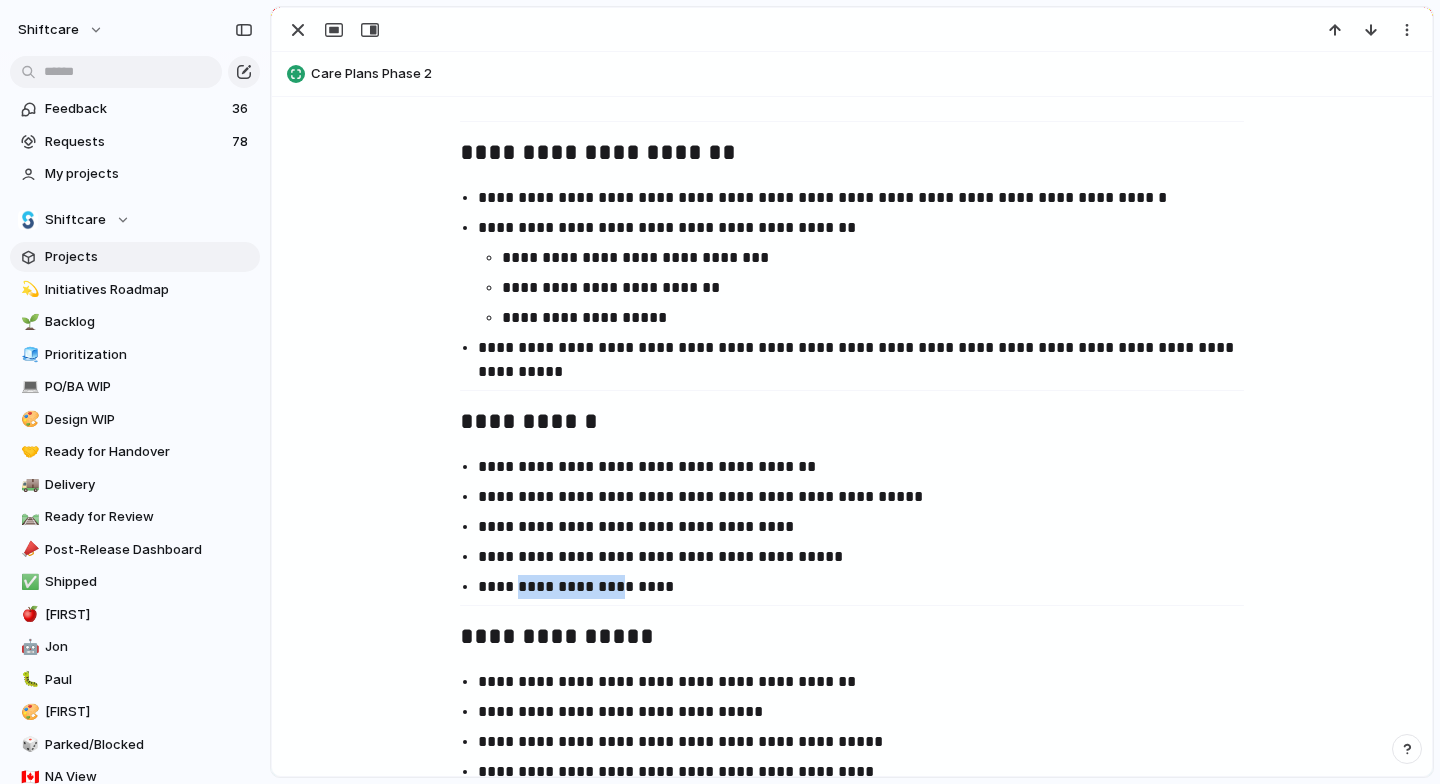drag, startPoint x: 514, startPoint y: 586, endPoint x: 620, endPoint y: 586, distance: 106 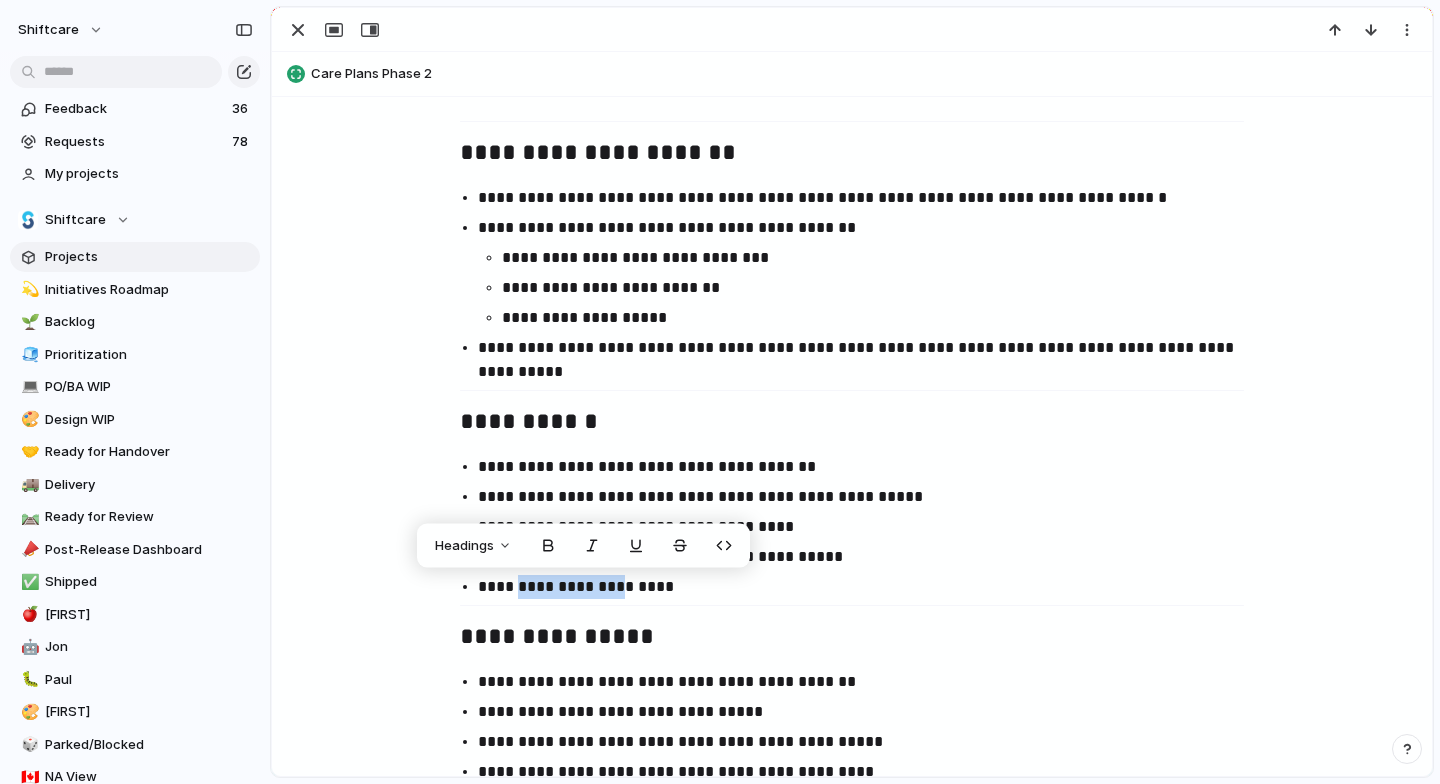 scroll, scrollTop: 1394, scrollLeft: 0, axis: vertical 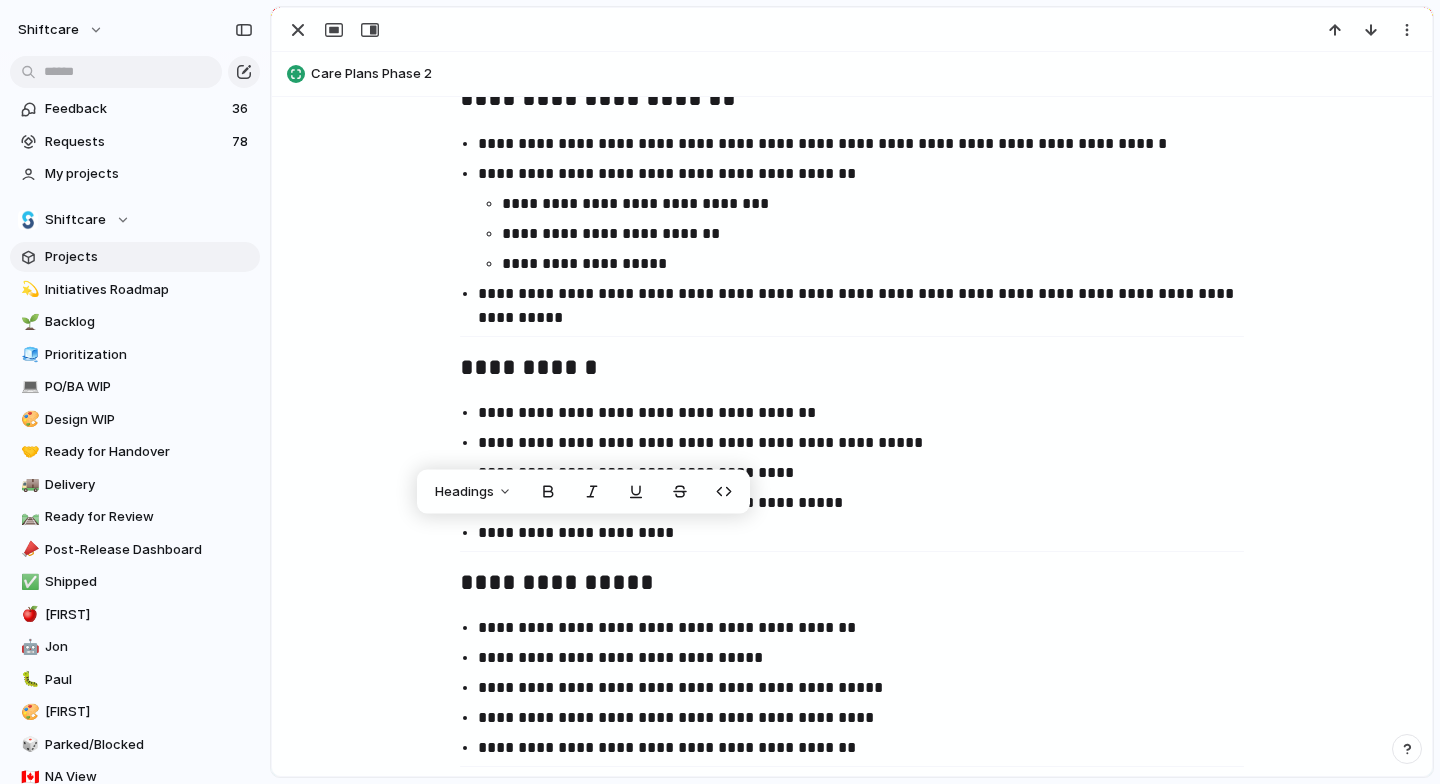 click on "**********" at bounding box center (852, 581) 